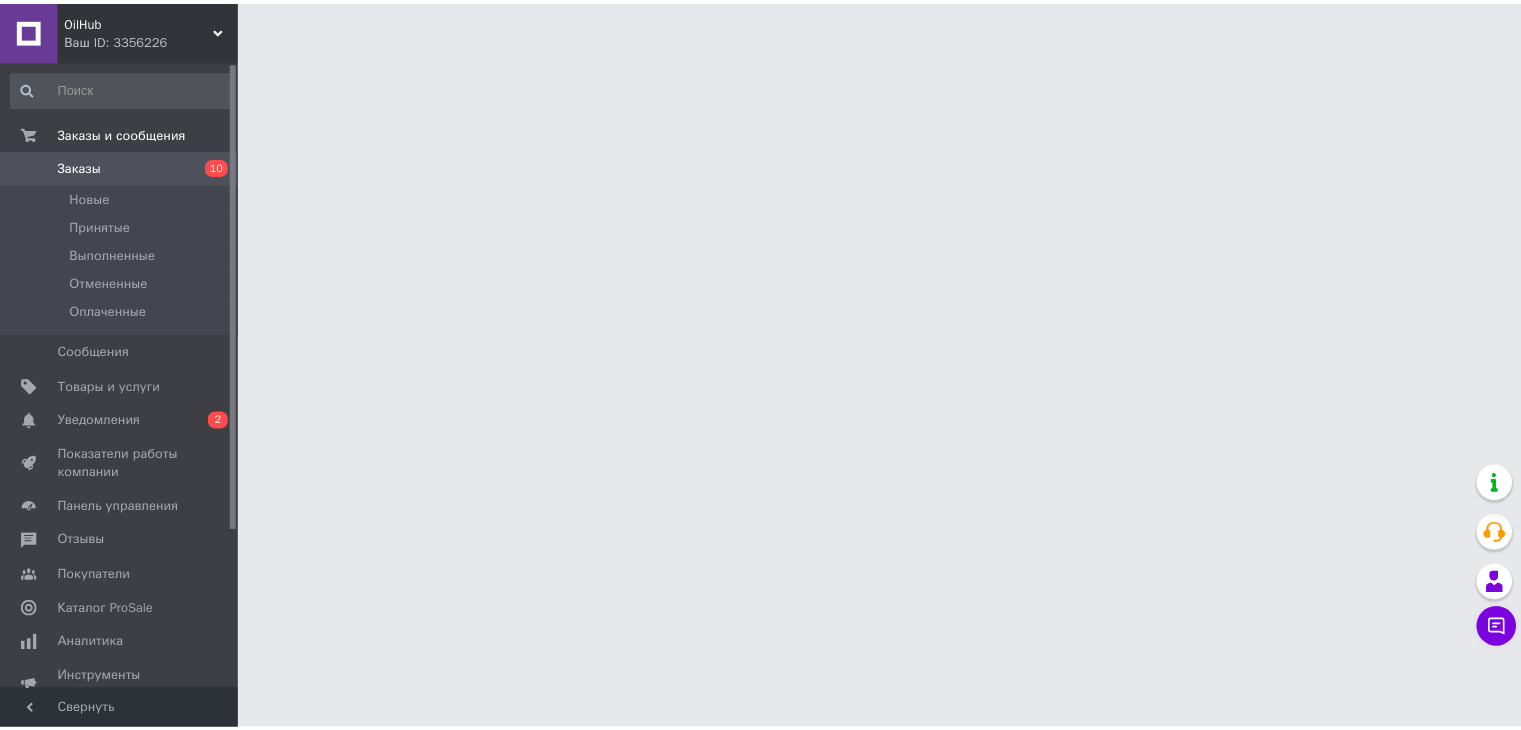 scroll, scrollTop: 0, scrollLeft: 0, axis: both 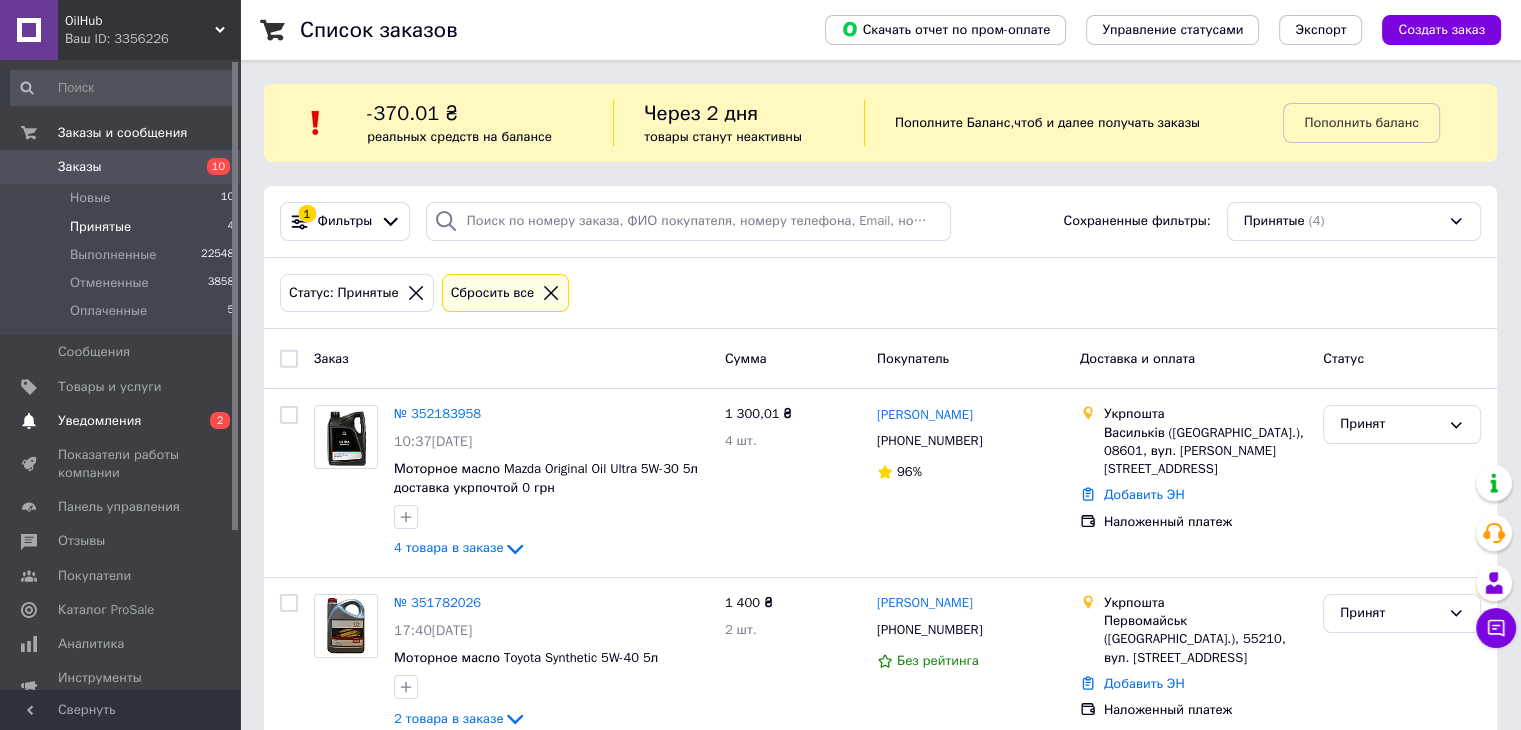 click on "Уведомления" at bounding box center [99, 421] 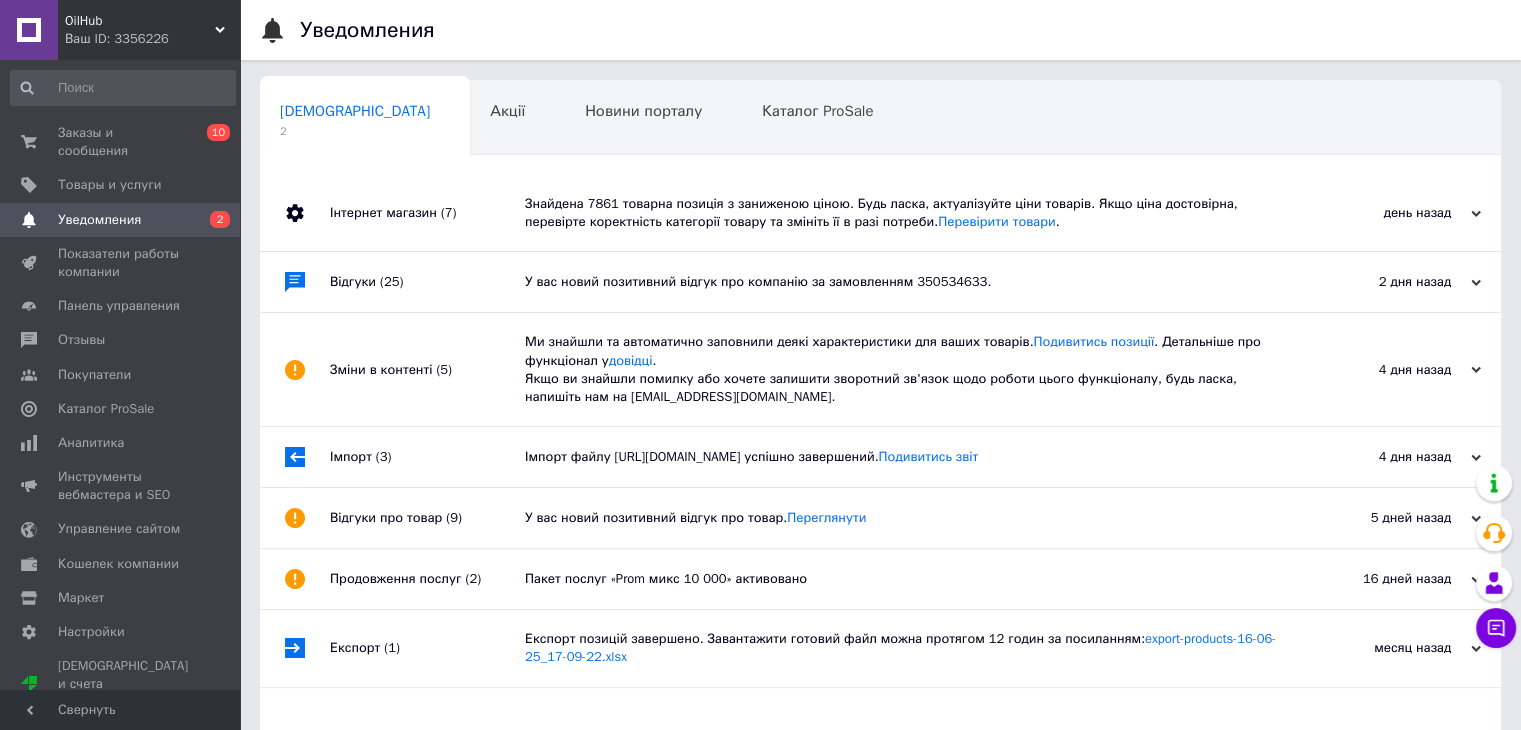 click on "Знайдена 7861 товарна позиція з заниженою ціною. Будь ласка, актуалізуйте ціни товарів. Якщо ціна достовірна, перевірте коректність категорії товару та змініть її в разі потреби.   Перевірити товари ." at bounding box center [903, 213] 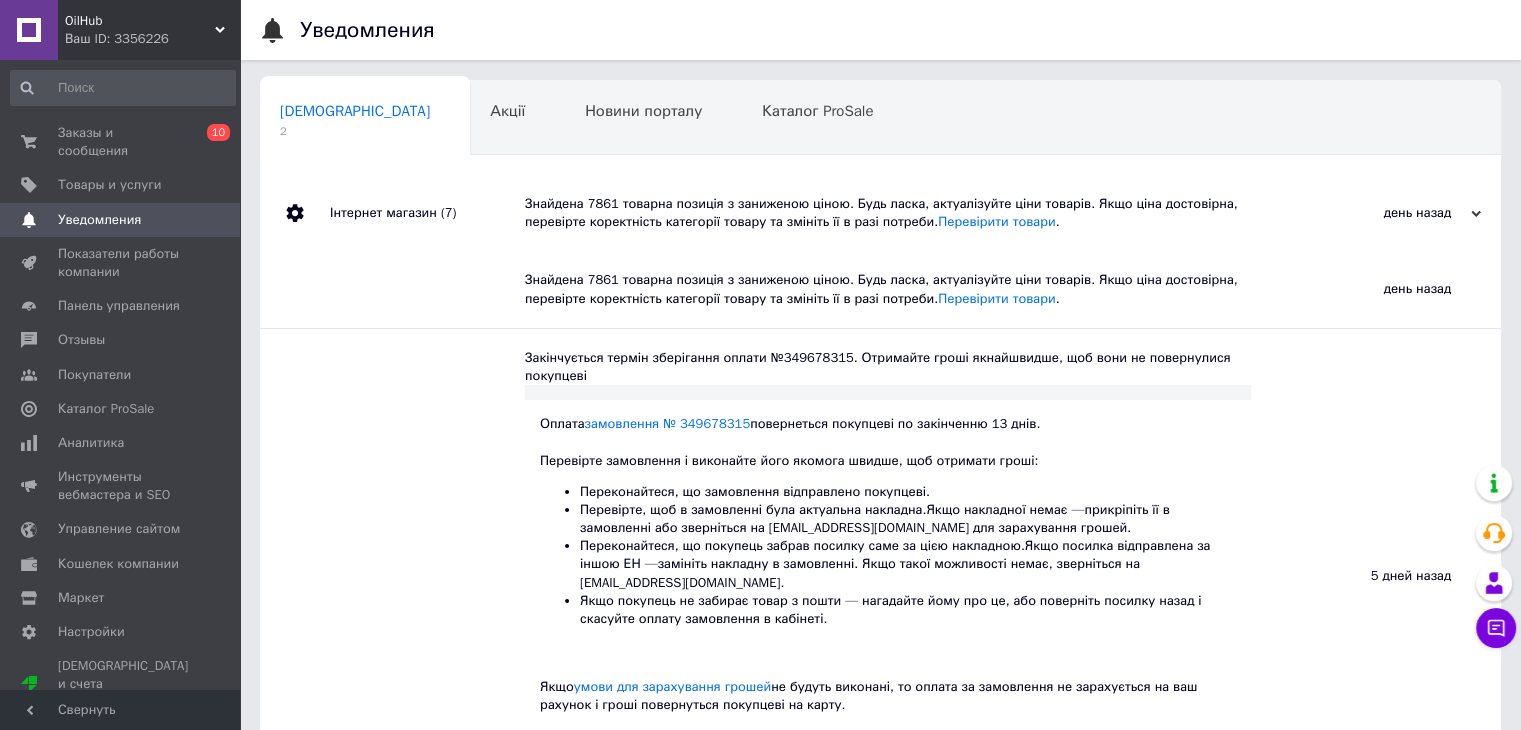 click on "Знайдена 7861 товарна позиція з заниженою ціною. Будь ласка, актуалізуйте ціни товарів. Якщо ціна достовірна, перевірте коректність категорії товару та змініть її в разі потреби.   Перевірити товари ." at bounding box center (903, 213) 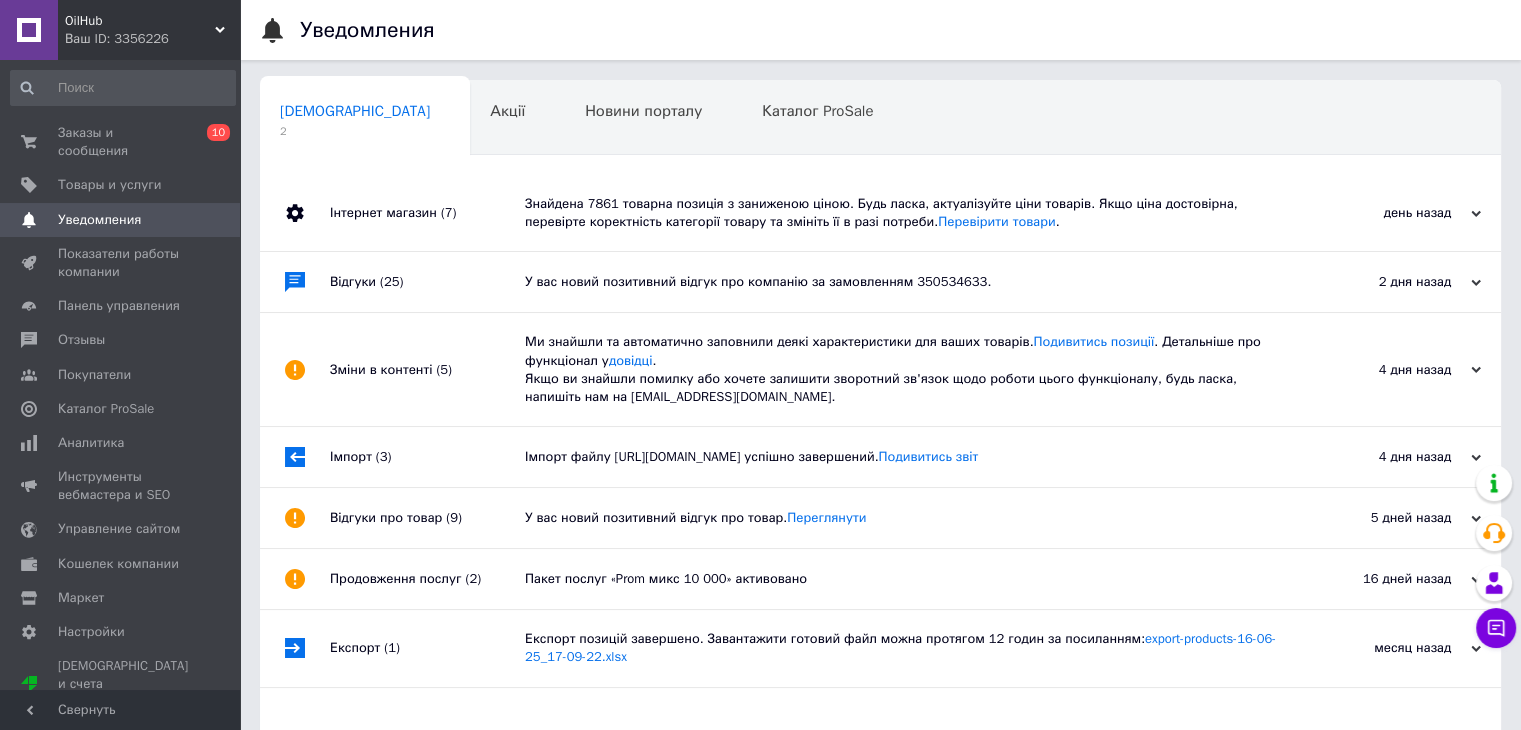 click on "Відгуки   (25)" at bounding box center [427, 282] 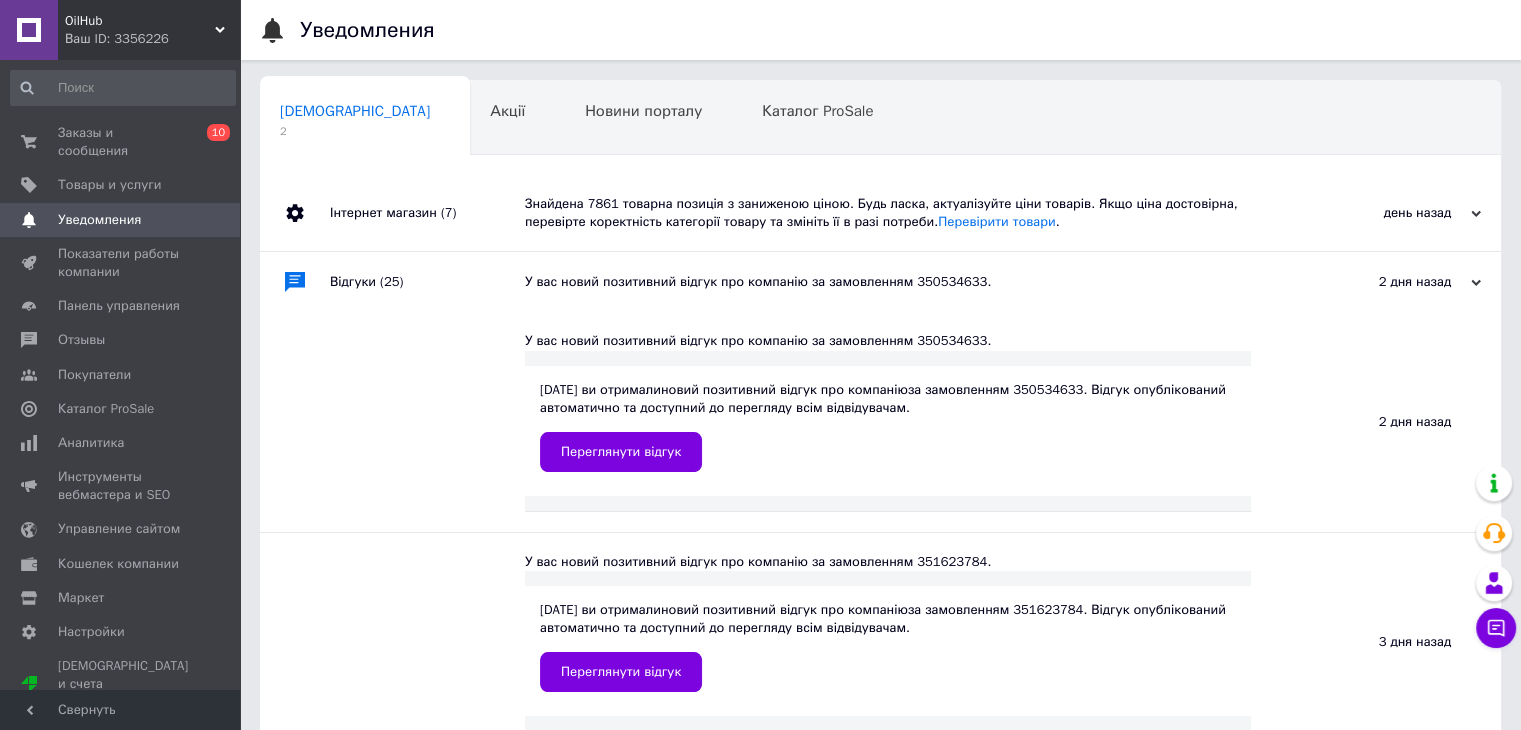 click on "Відгуки   (25)" at bounding box center (427, 282) 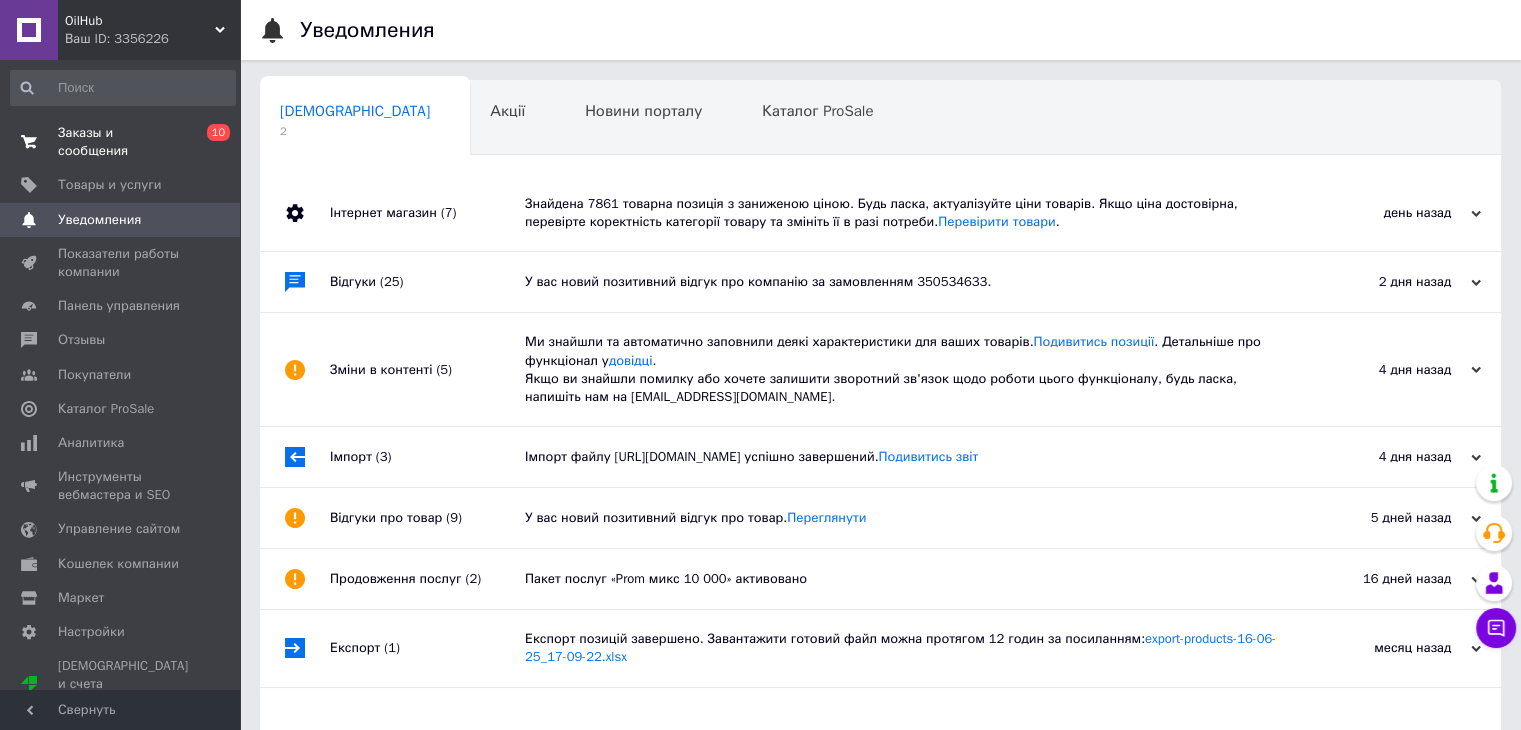 click on "Заказы и сообщения" at bounding box center (121, 142) 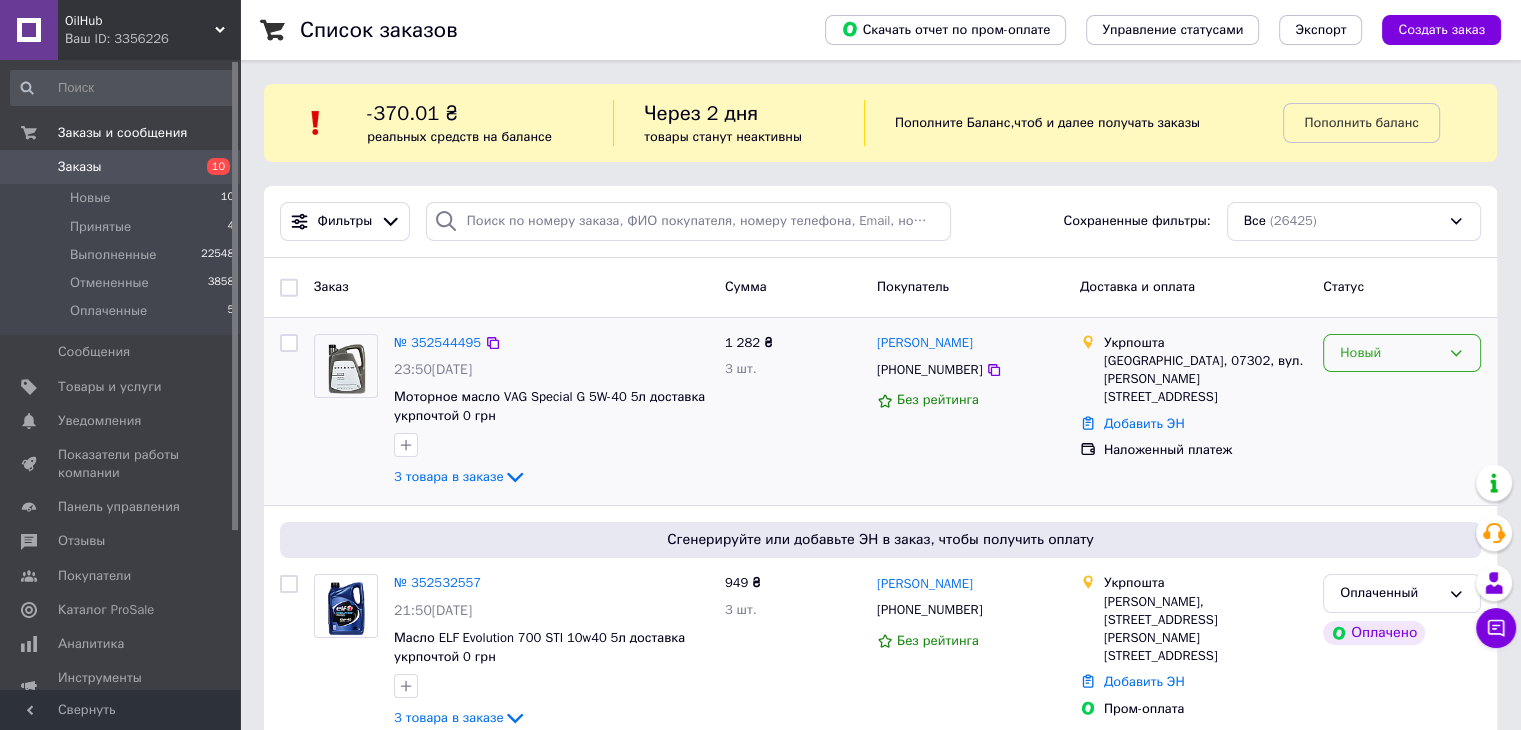 click on "Новый" at bounding box center (1390, 353) 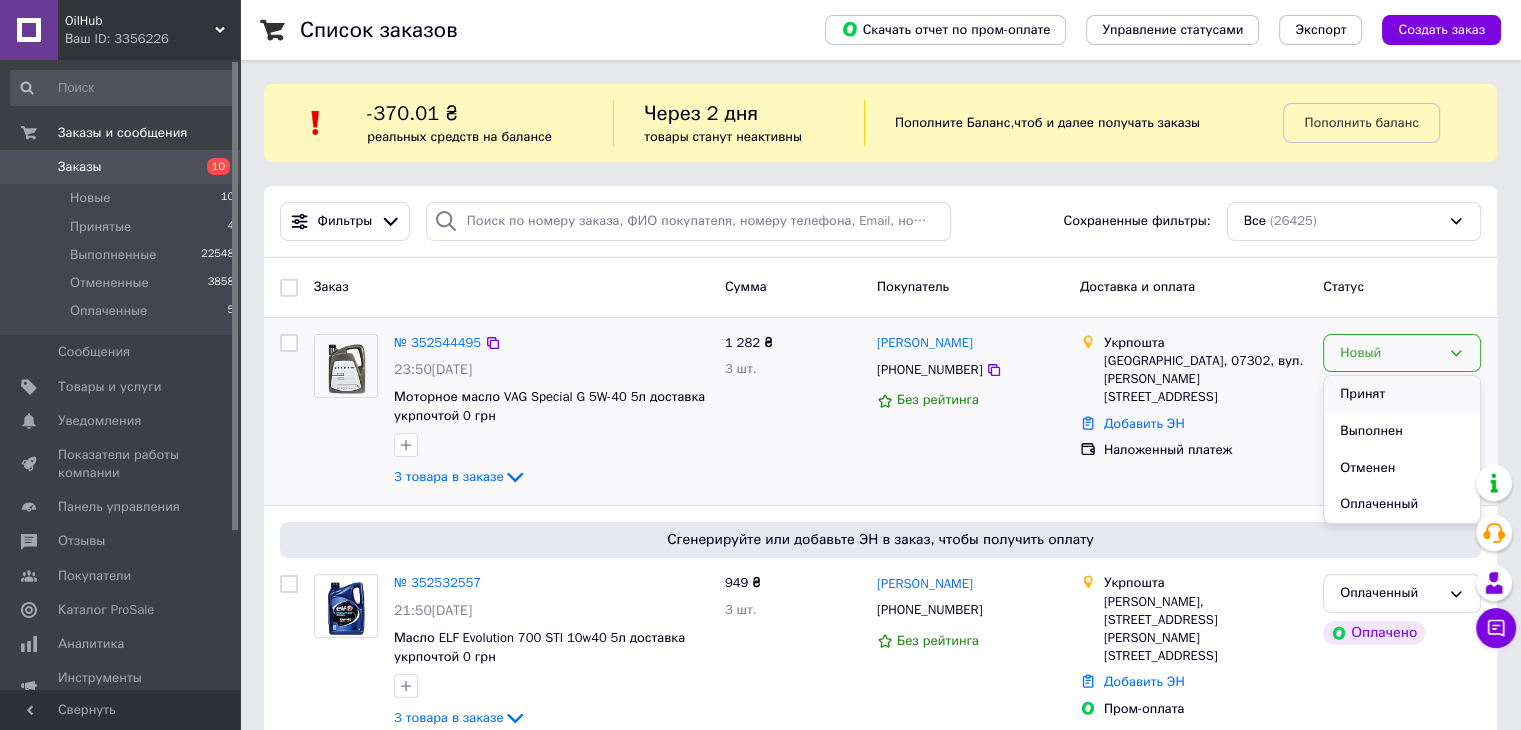 click on "Принят" at bounding box center (1402, 394) 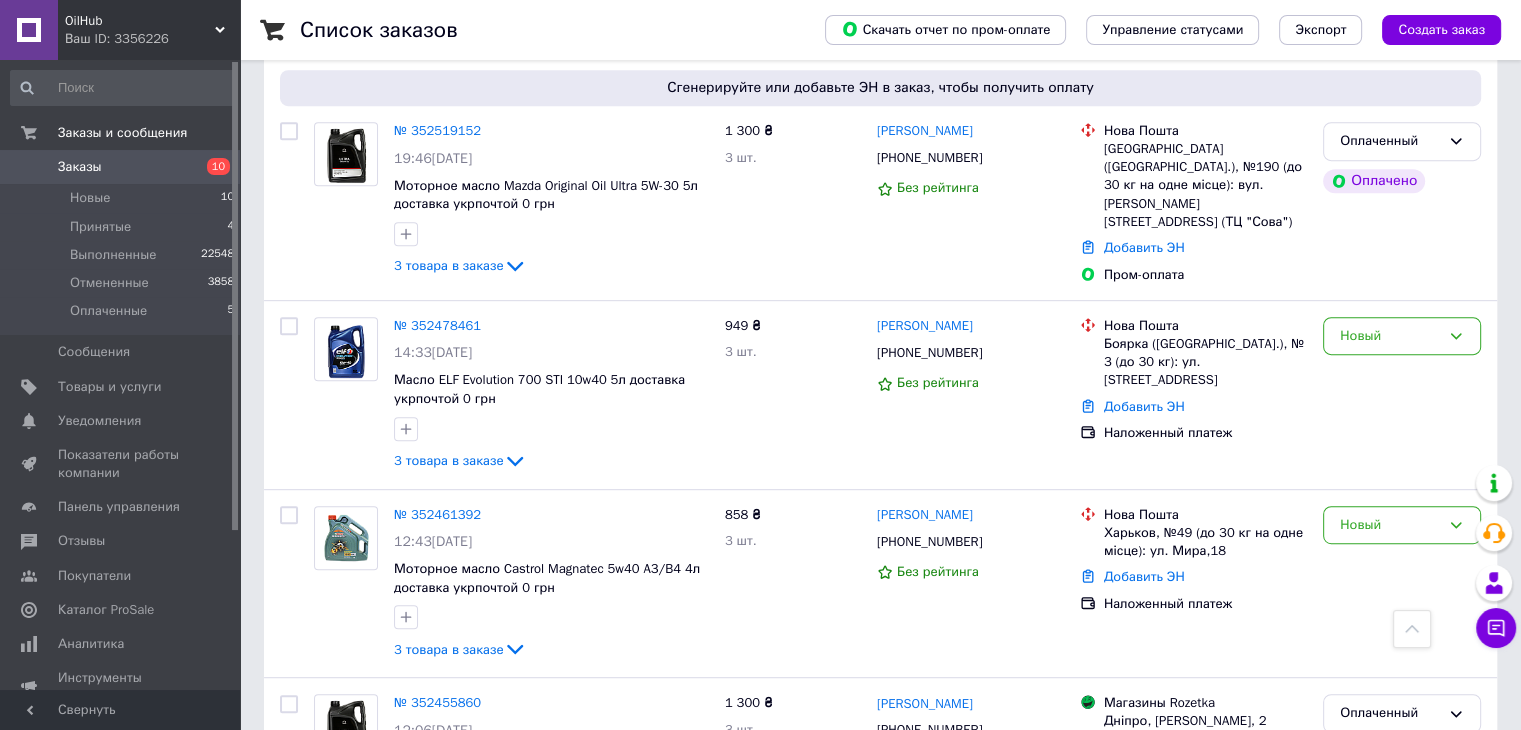 scroll, scrollTop: 900, scrollLeft: 0, axis: vertical 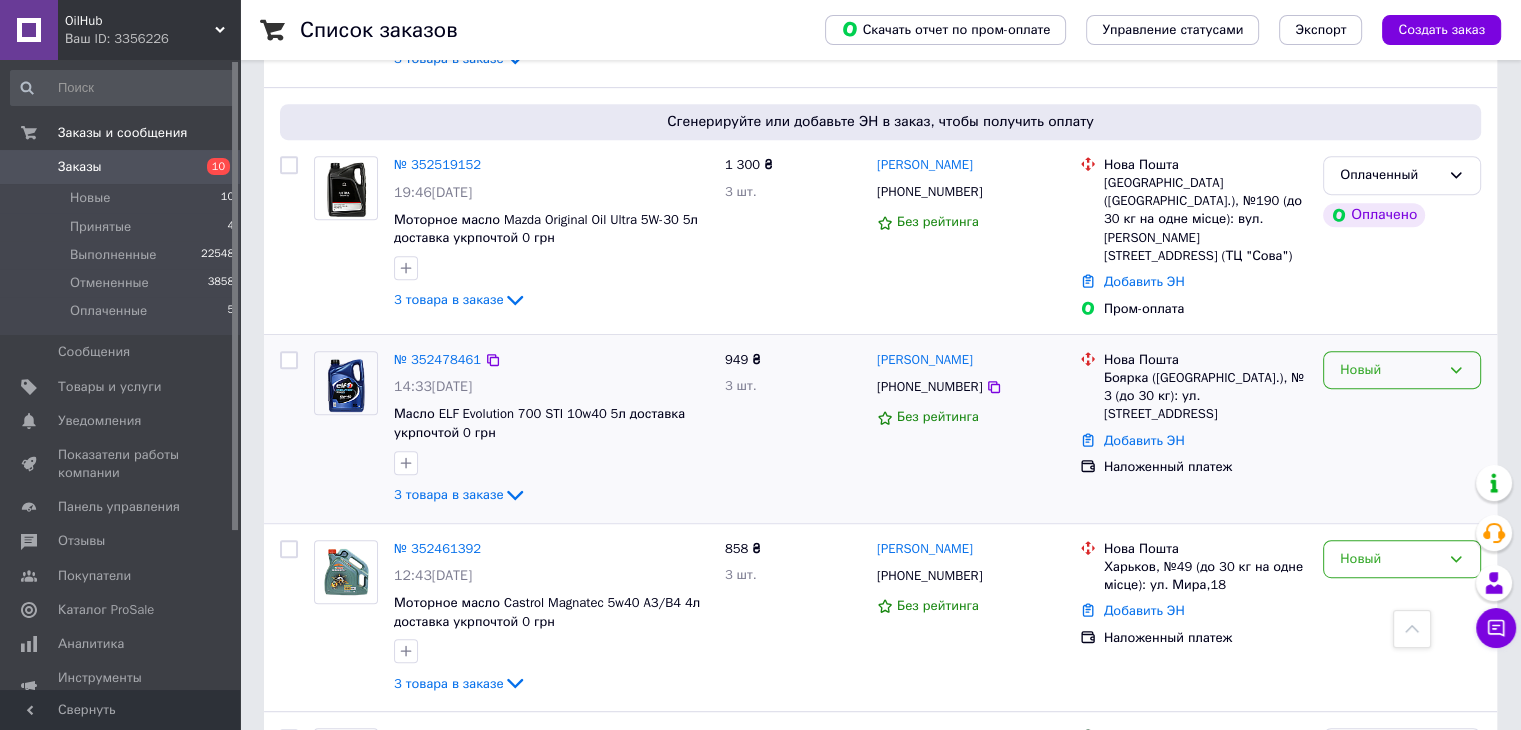 click on "Новый" at bounding box center [1390, 370] 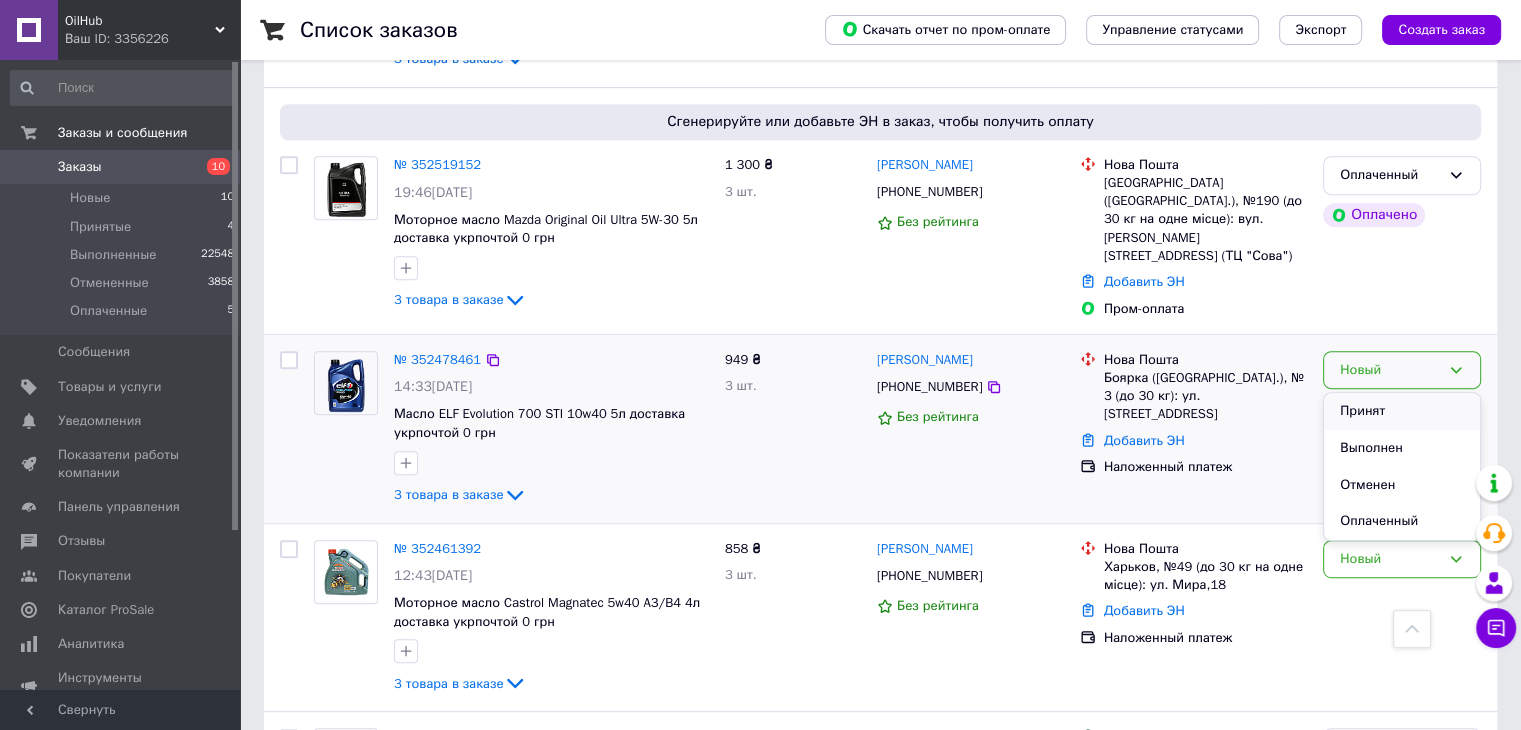 click on "Принят" at bounding box center [1402, 411] 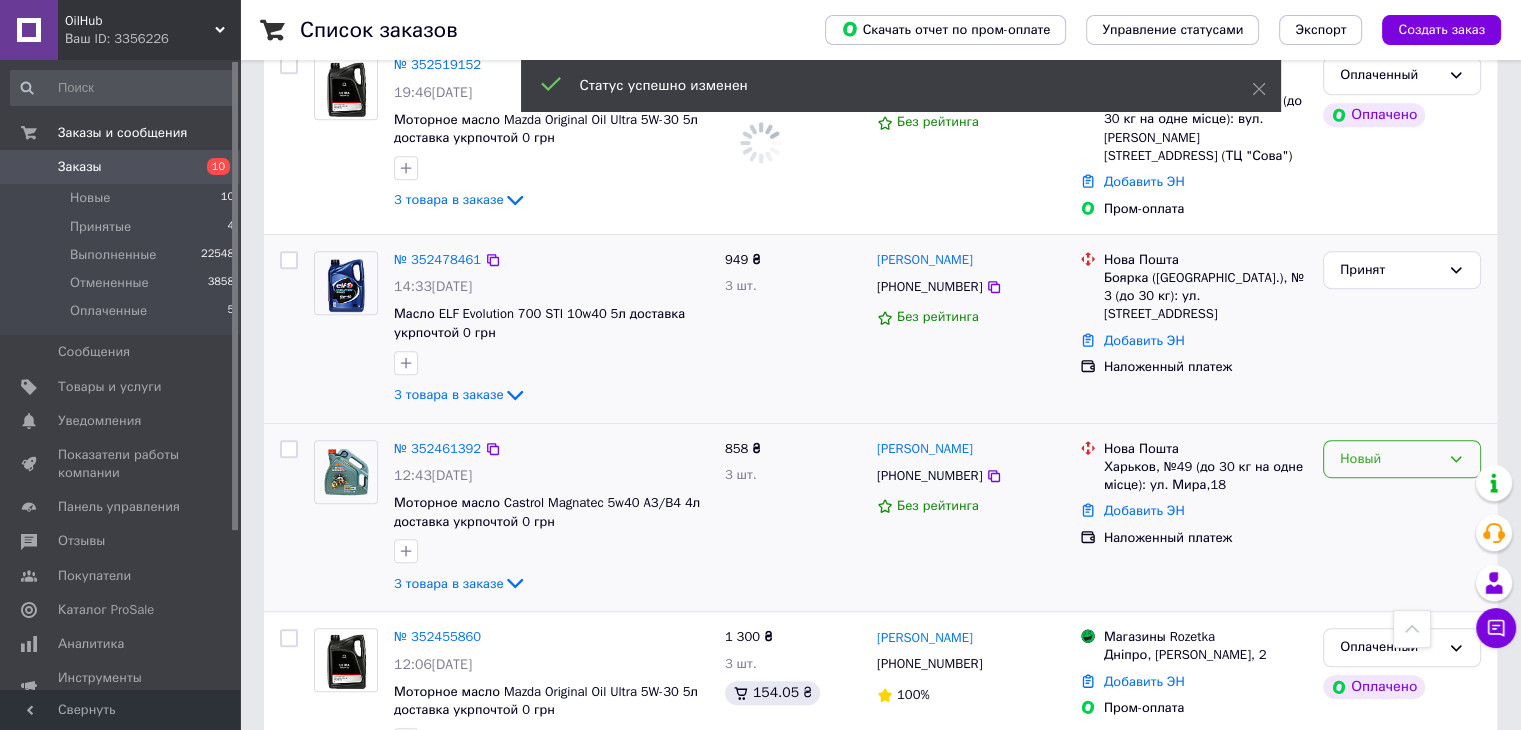 scroll, scrollTop: 1100, scrollLeft: 0, axis: vertical 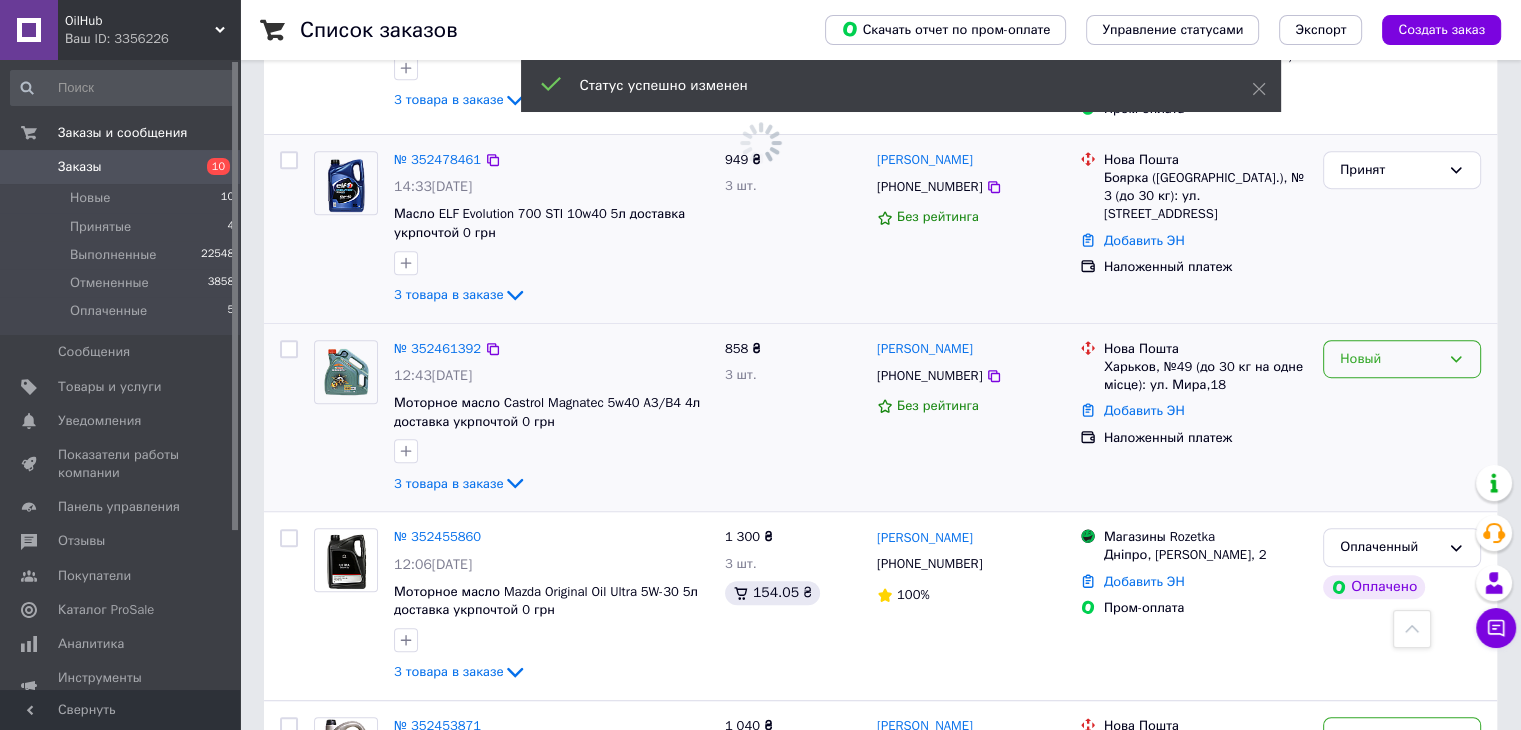click on "Новый" at bounding box center (1390, 359) 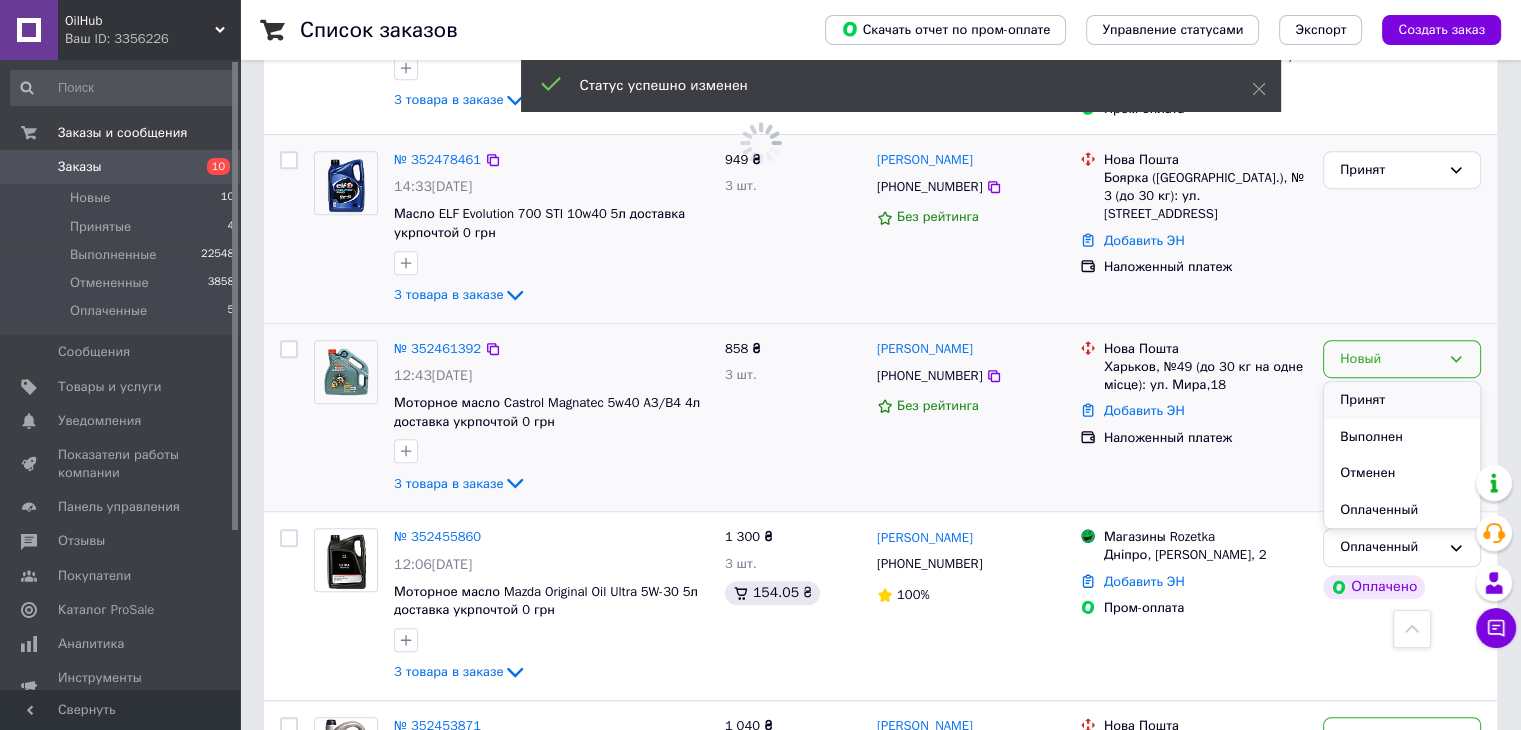 click on "Принят" at bounding box center (1402, 400) 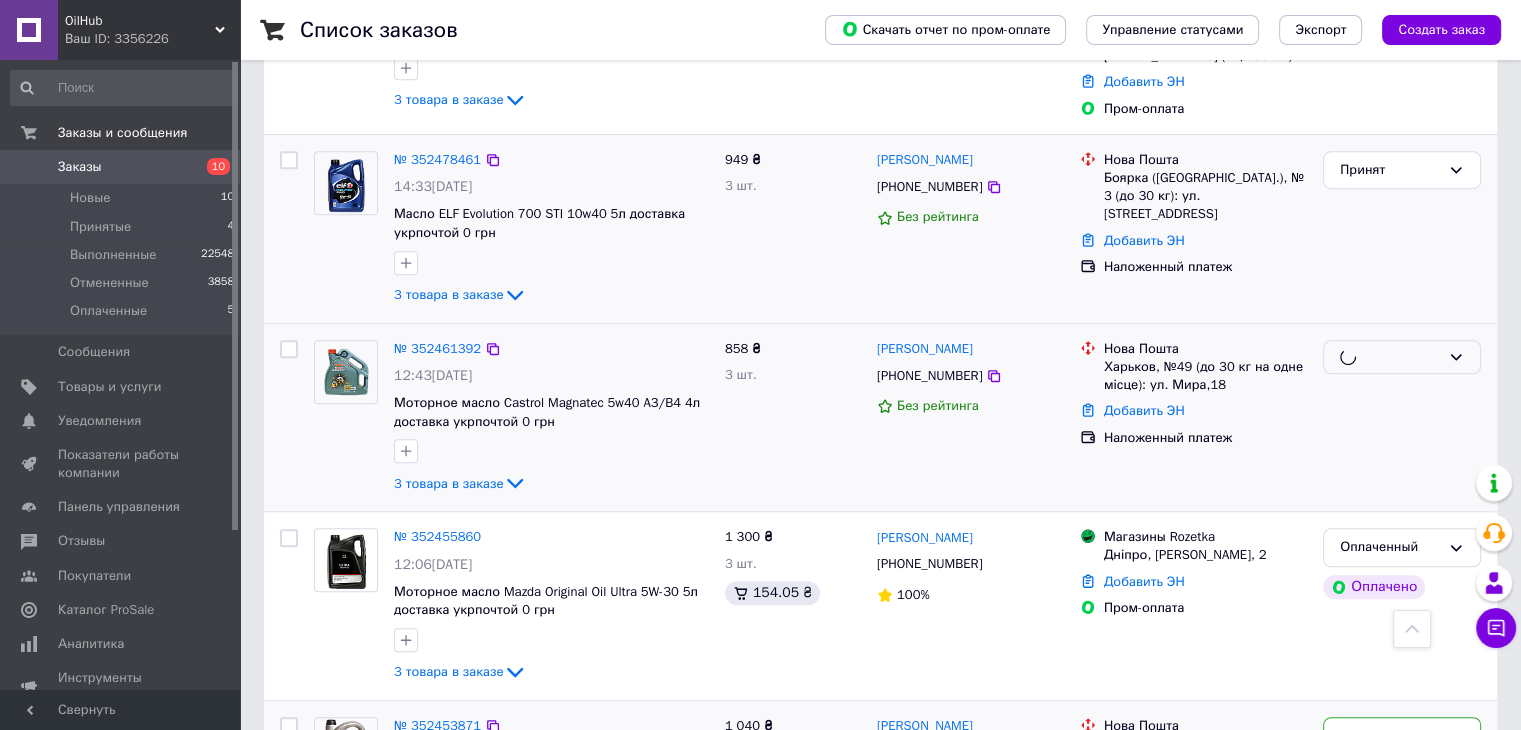 scroll, scrollTop: 1400, scrollLeft: 0, axis: vertical 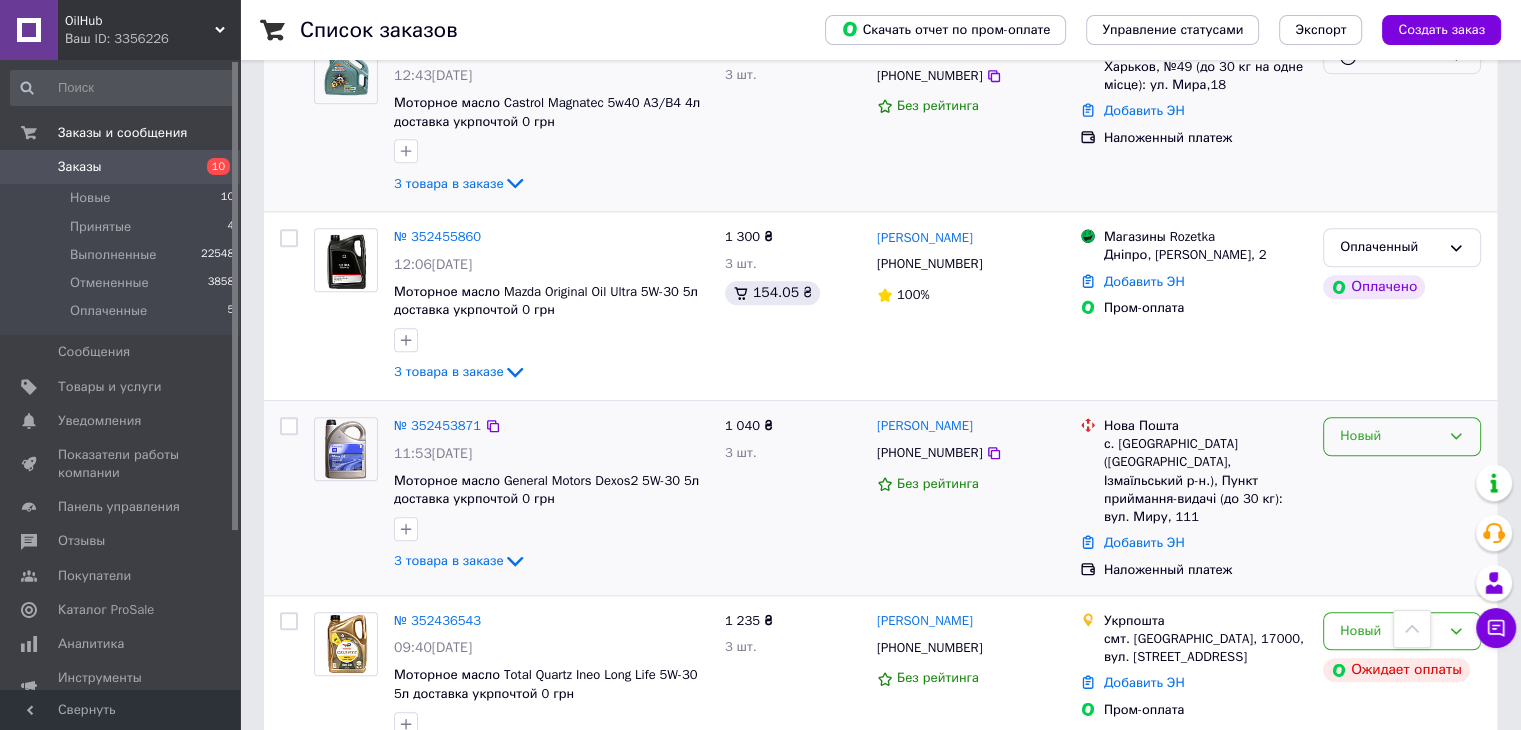 click on "Новый" at bounding box center (1390, 436) 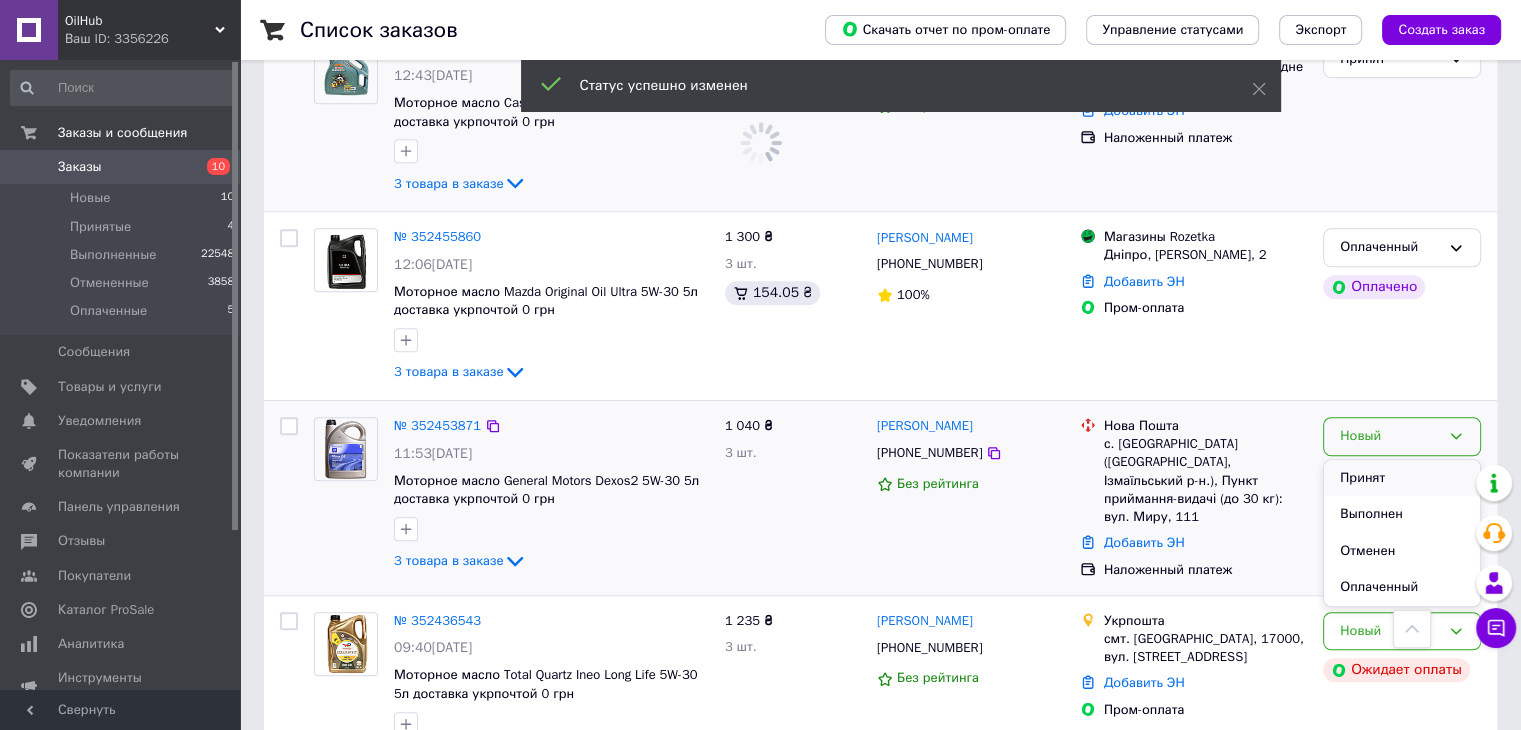 click on "Принят" at bounding box center [1402, 478] 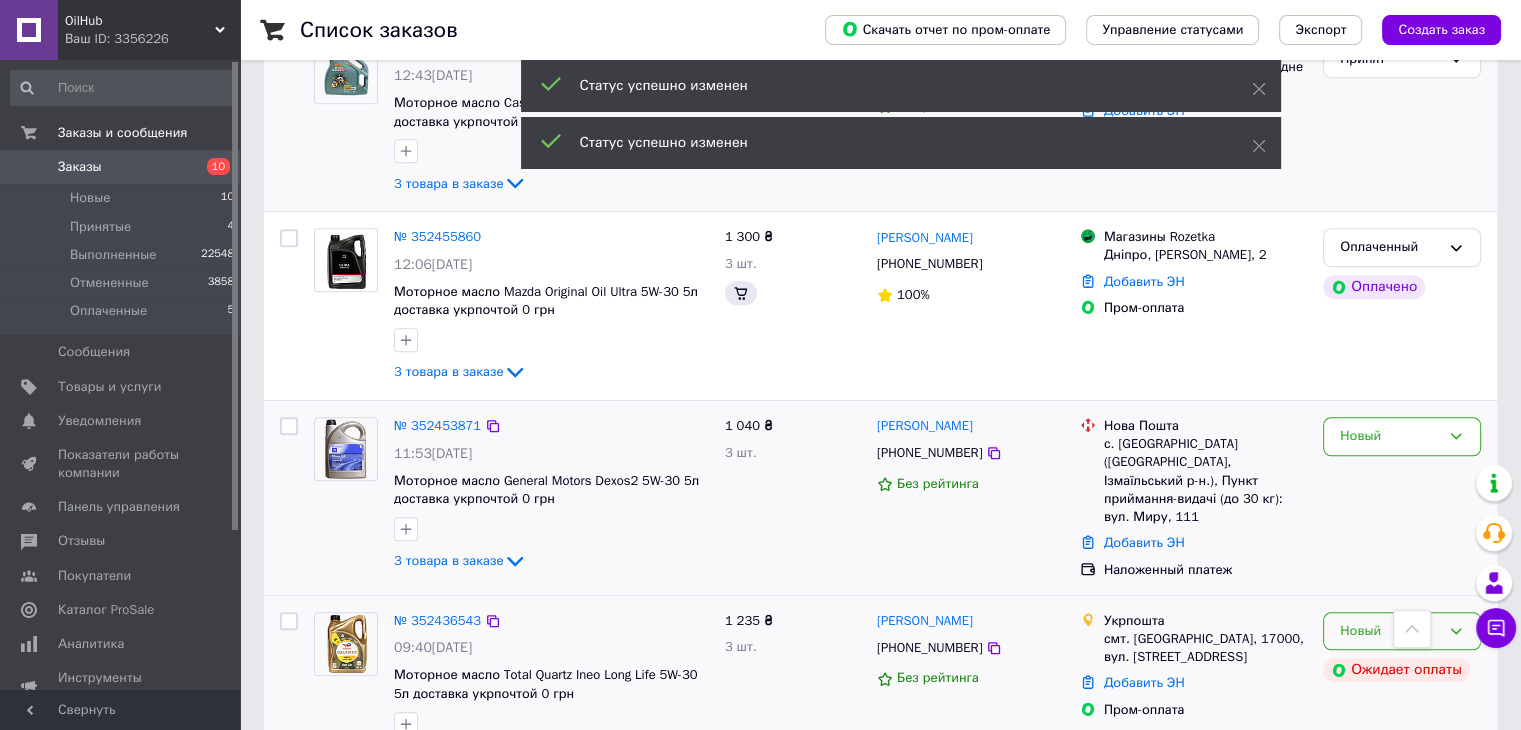 scroll, scrollTop: 1700, scrollLeft: 0, axis: vertical 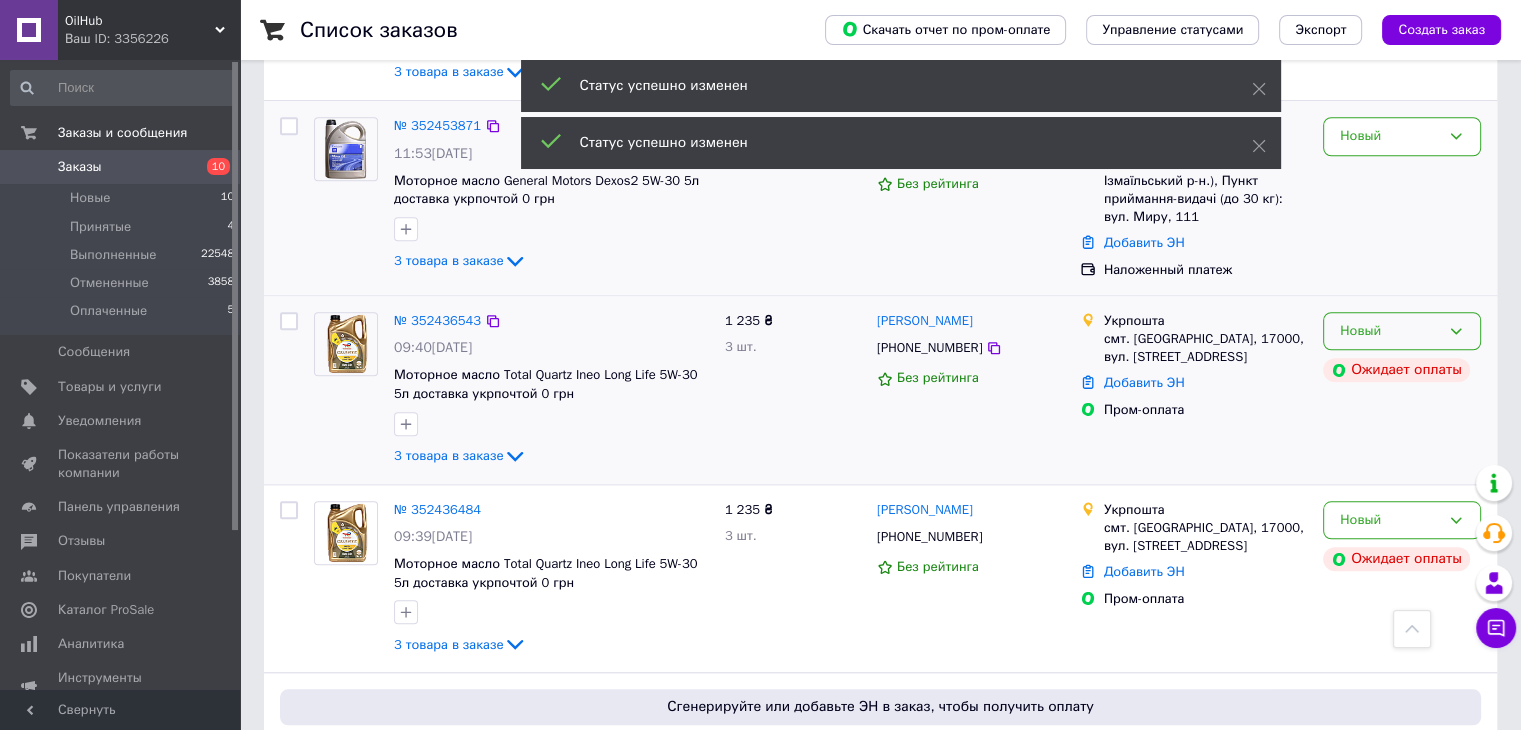 click on "Новый" at bounding box center [1402, 331] 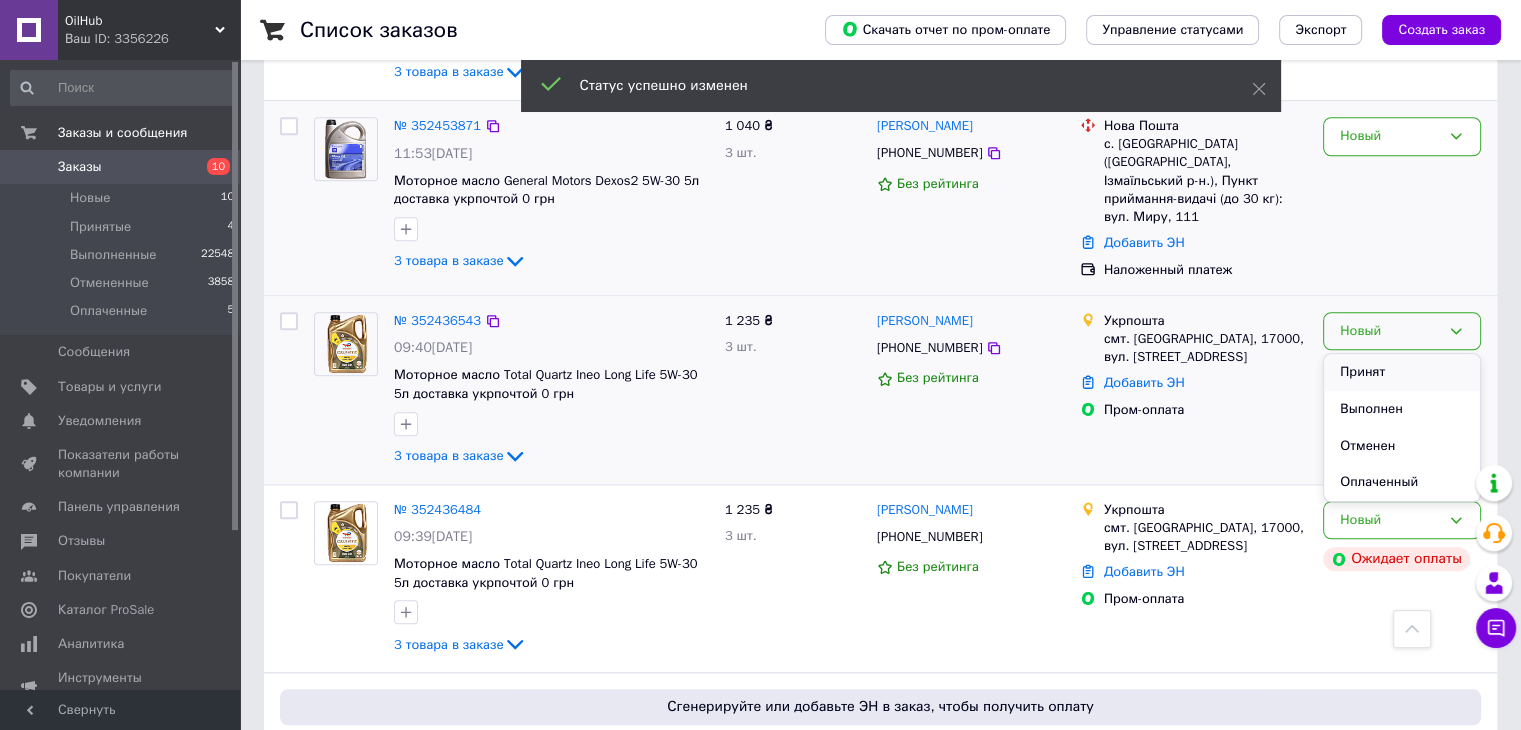 click on "Принят" at bounding box center (1402, 372) 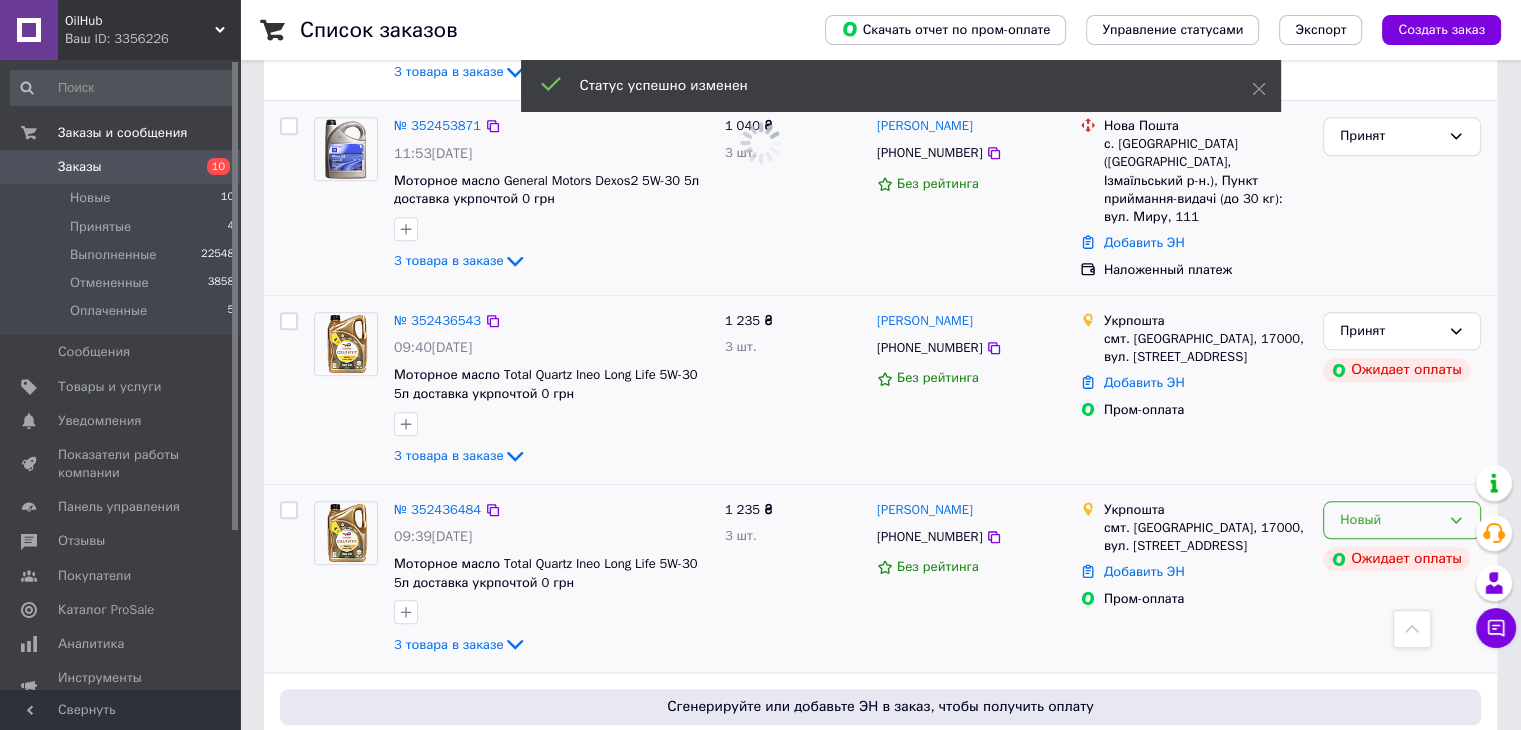 click on "Новый" at bounding box center [1390, 520] 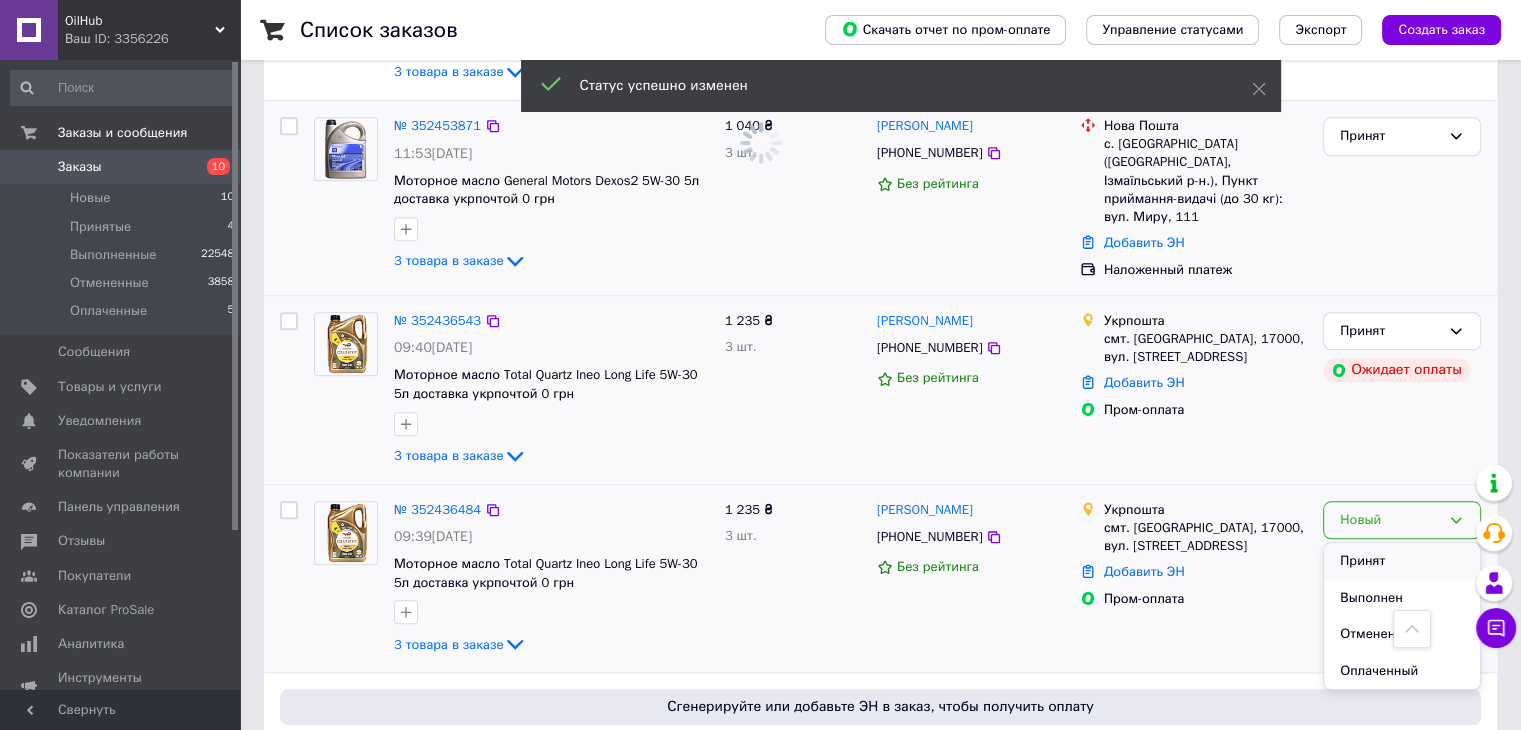 click on "Принят" at bounding box center (1402, 561) 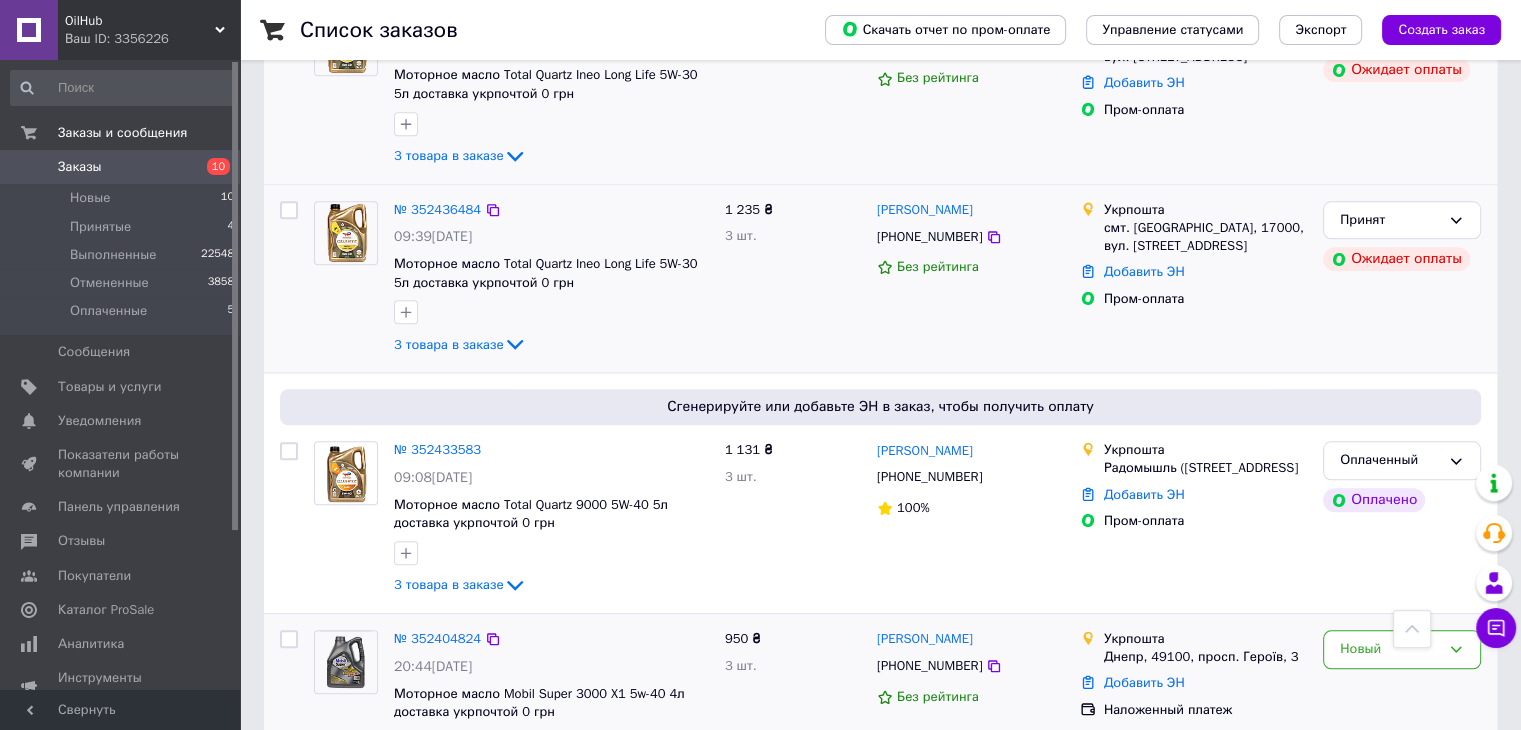 scroll, scrollTop: 2200, scrollLeft: 0, axis: vertical 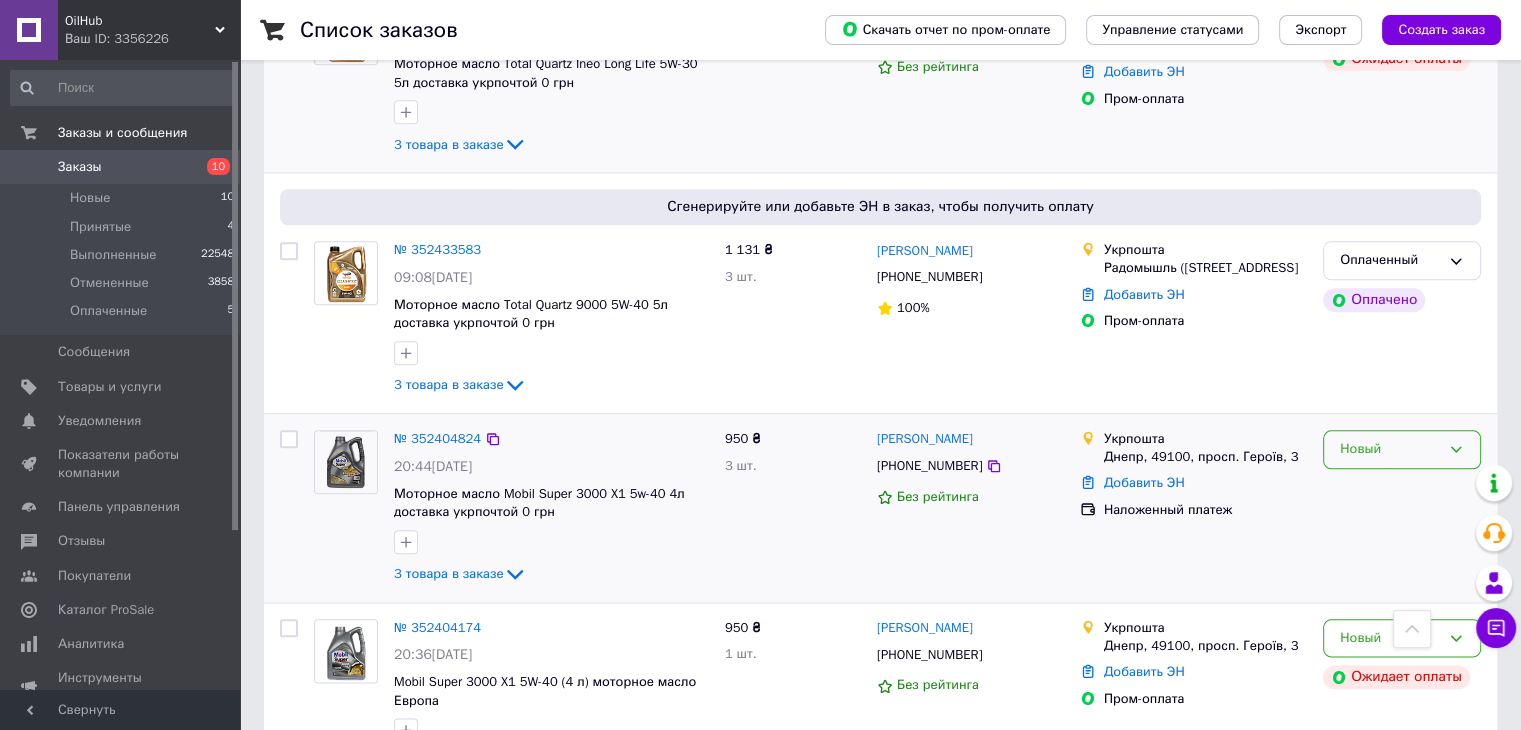 click on "Новый" at bounding box center (1390, 449) 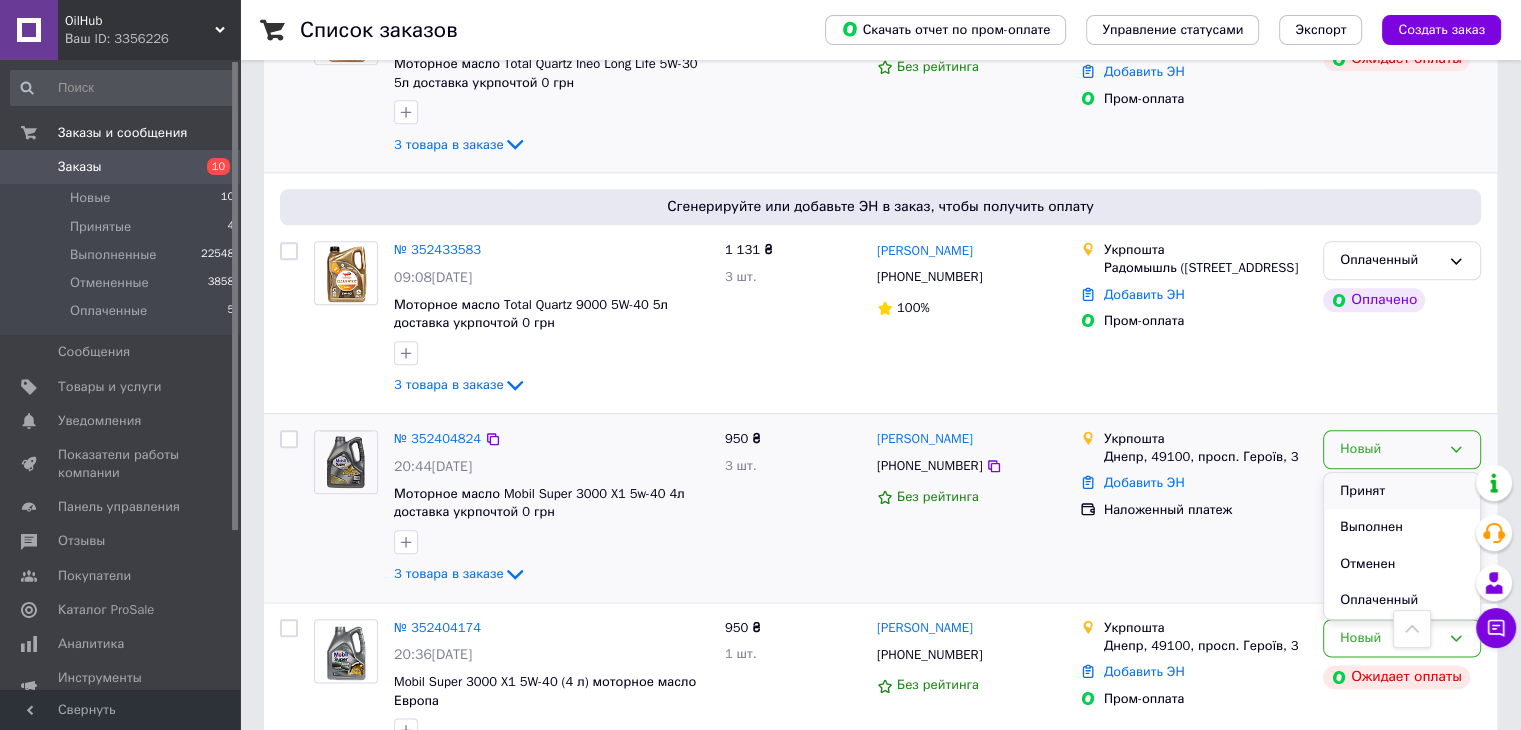click on "Принят" at bounding box center [1402, 491] 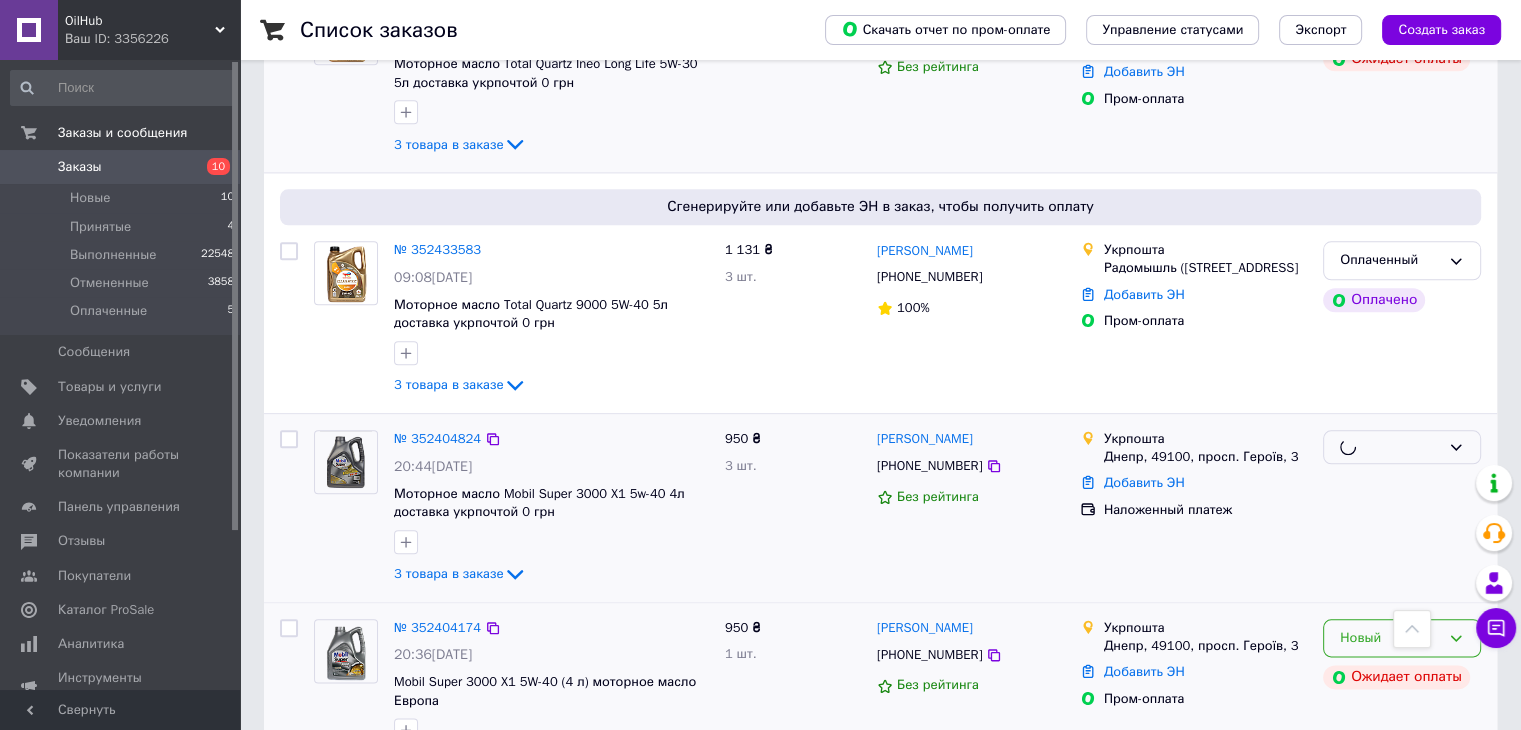 click on "Новый" at bounding box center [1390, 638] 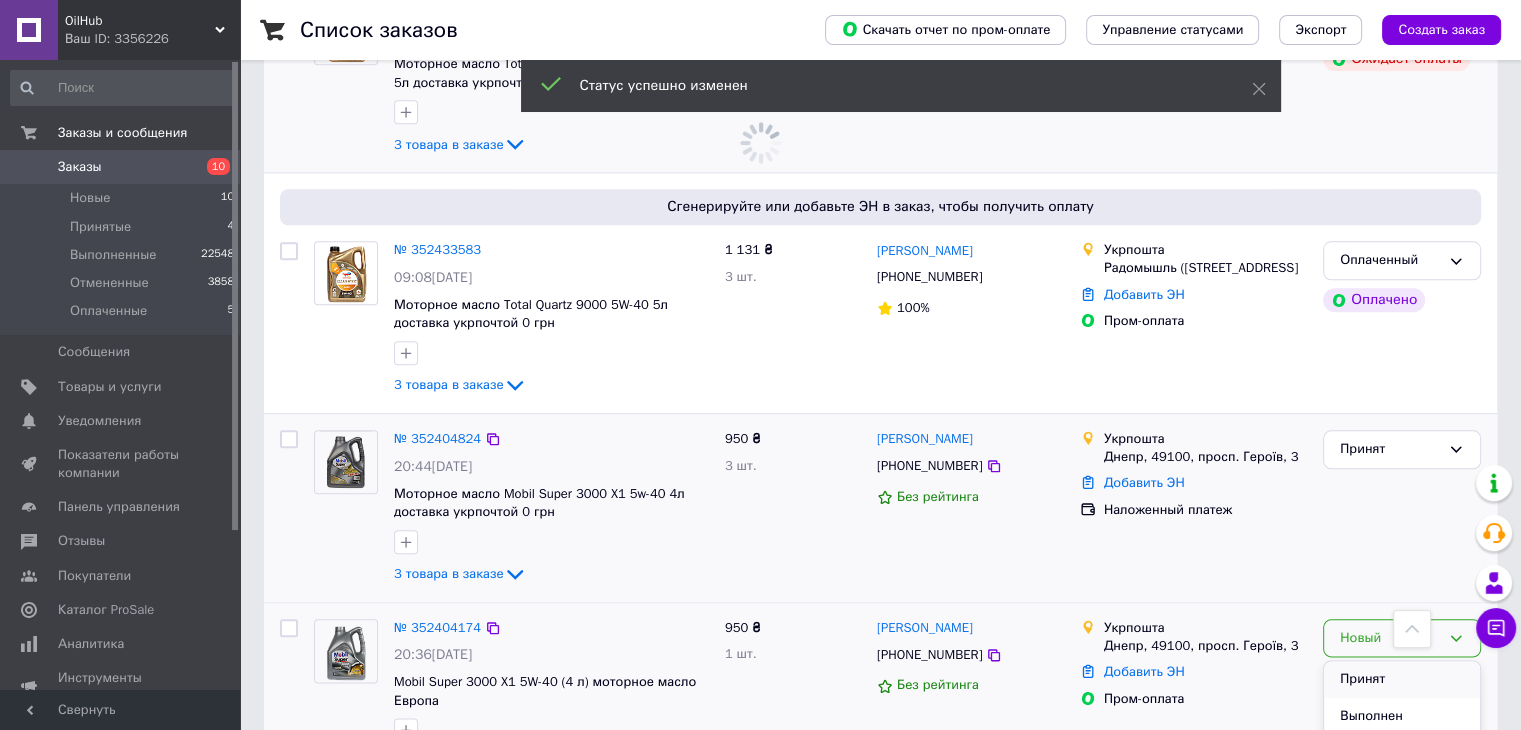 click on "Принят" at bounding box center [1402, 679] 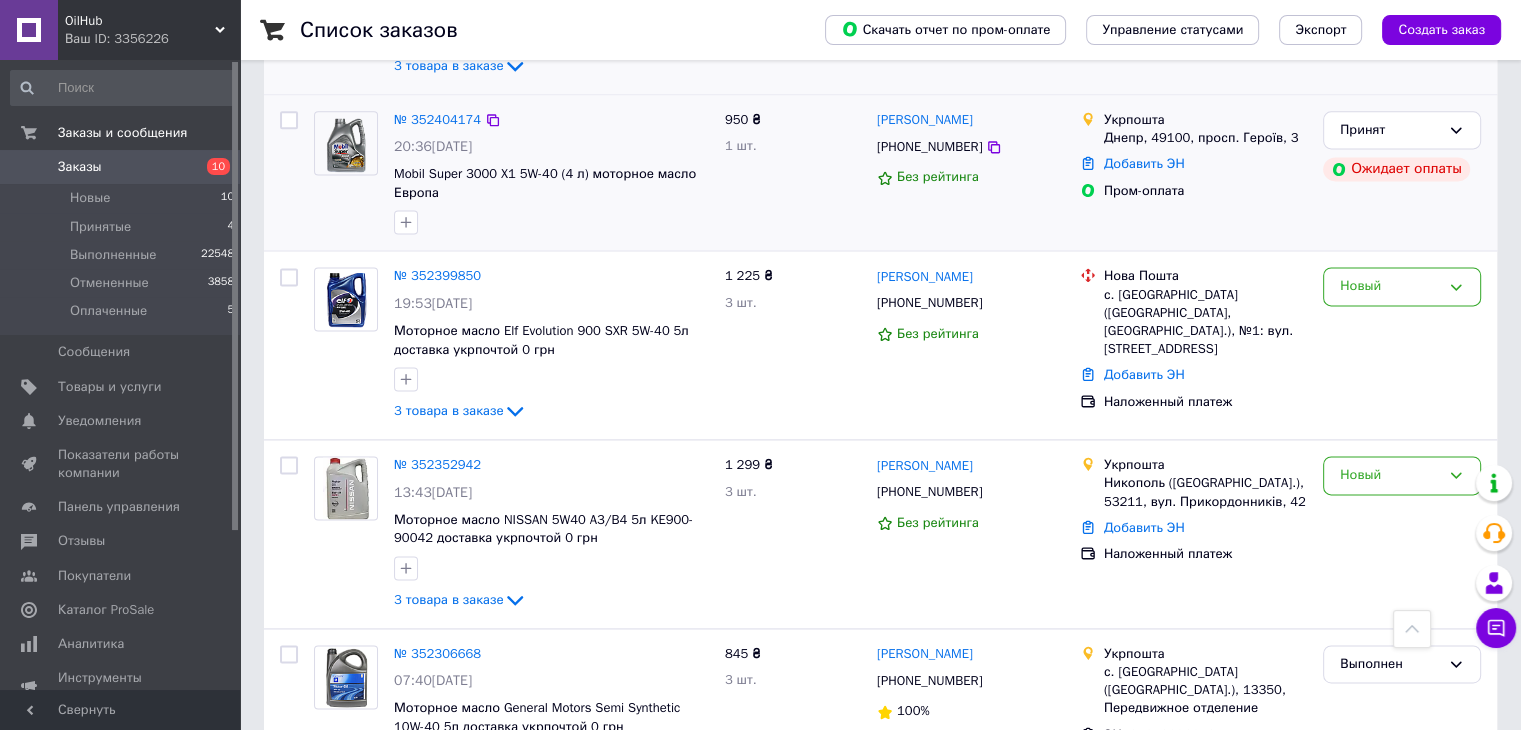 scroll, scrollTop: 2600, scrollLeft: 0, axis: vertical 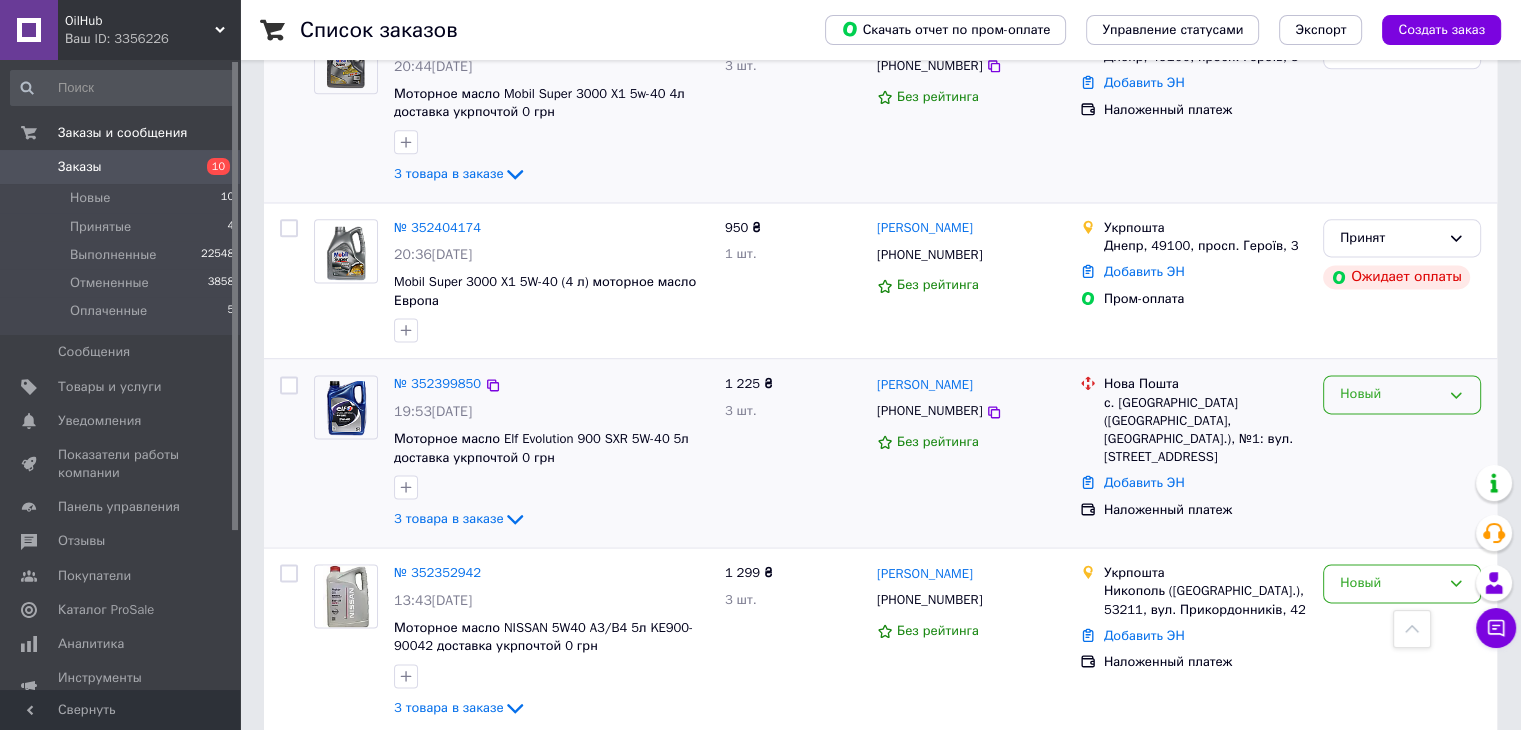 click on "Новый" at bounding box center (1390, 394) 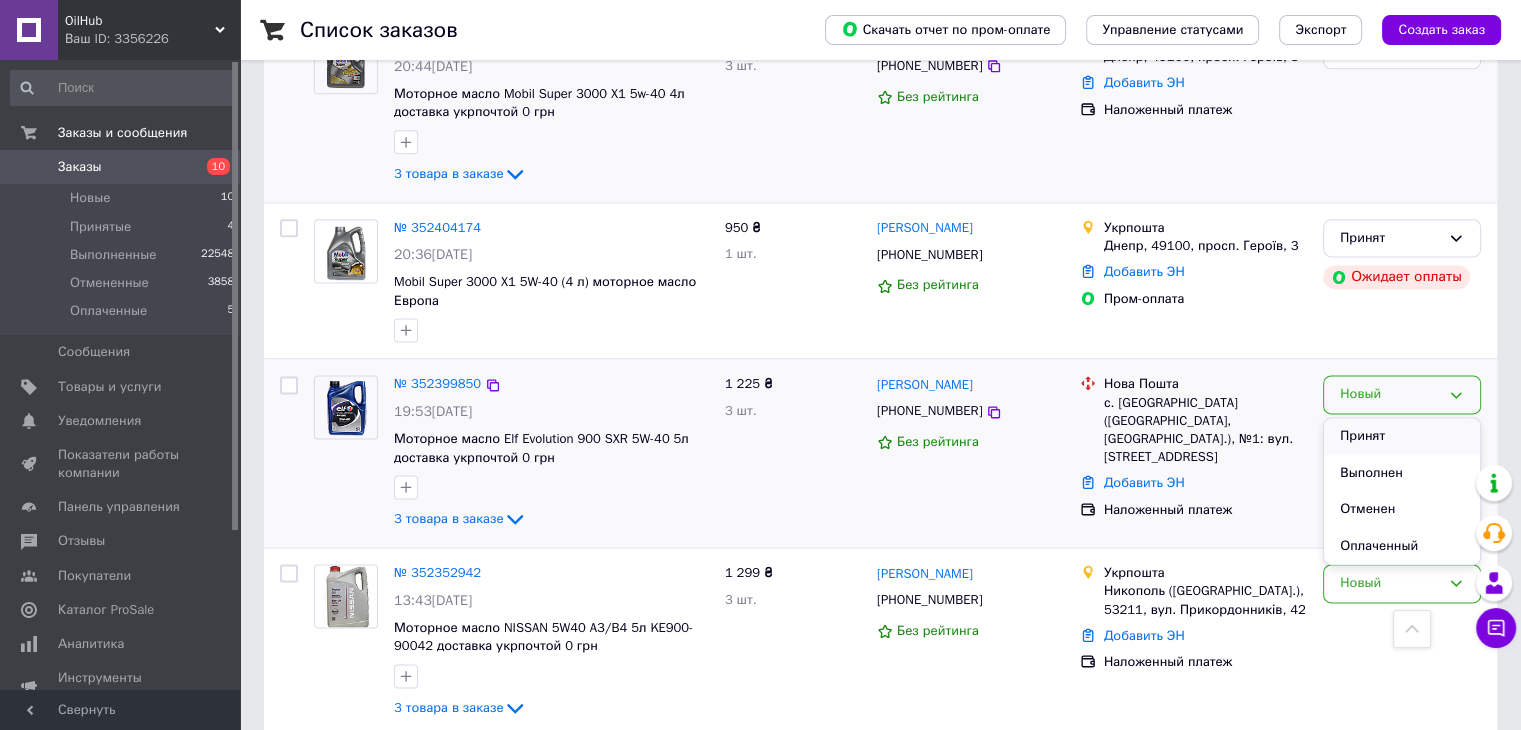 click on "Принят" at bounding box center [1402, 436] 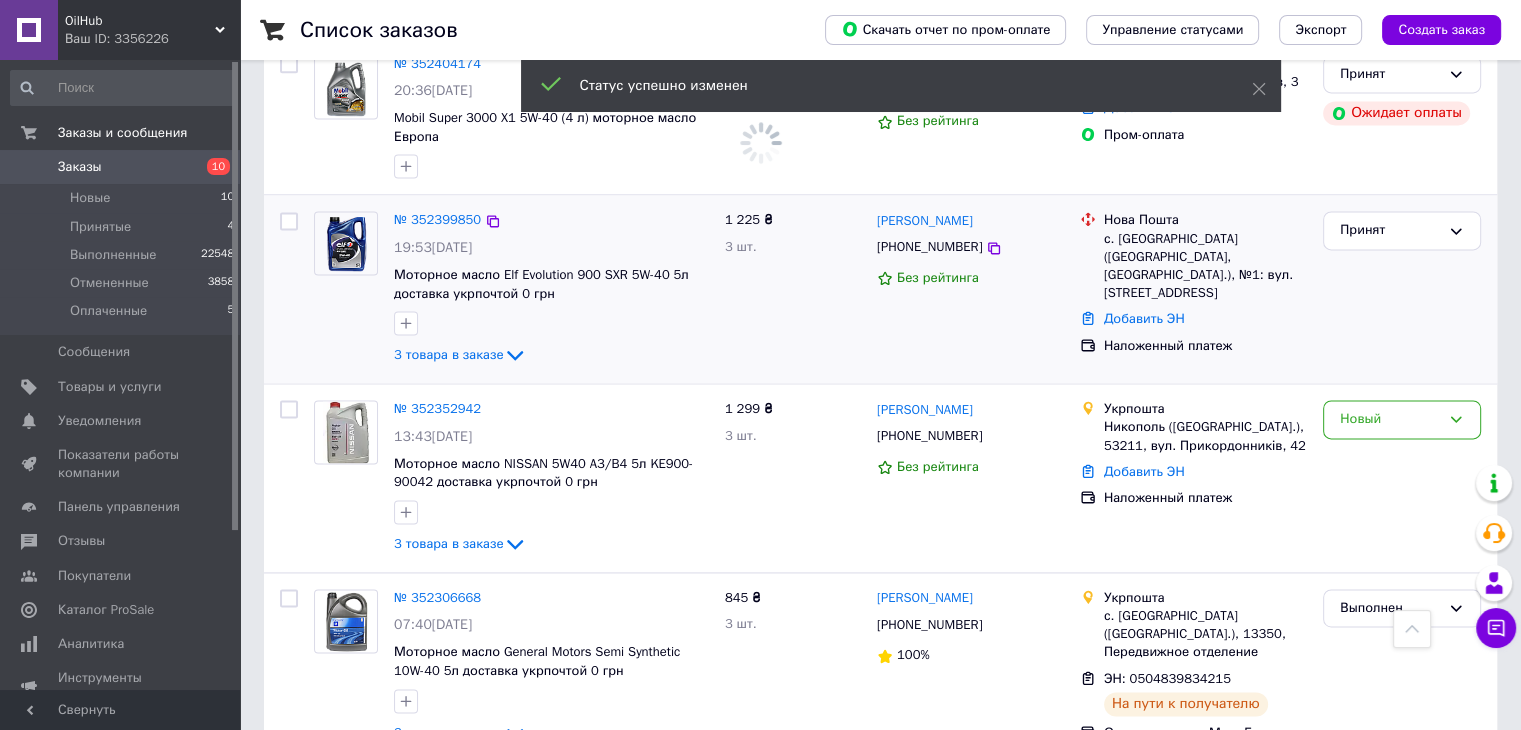 scroll, scrollTop: 2800, scrollLeft: 0, axis: vertical 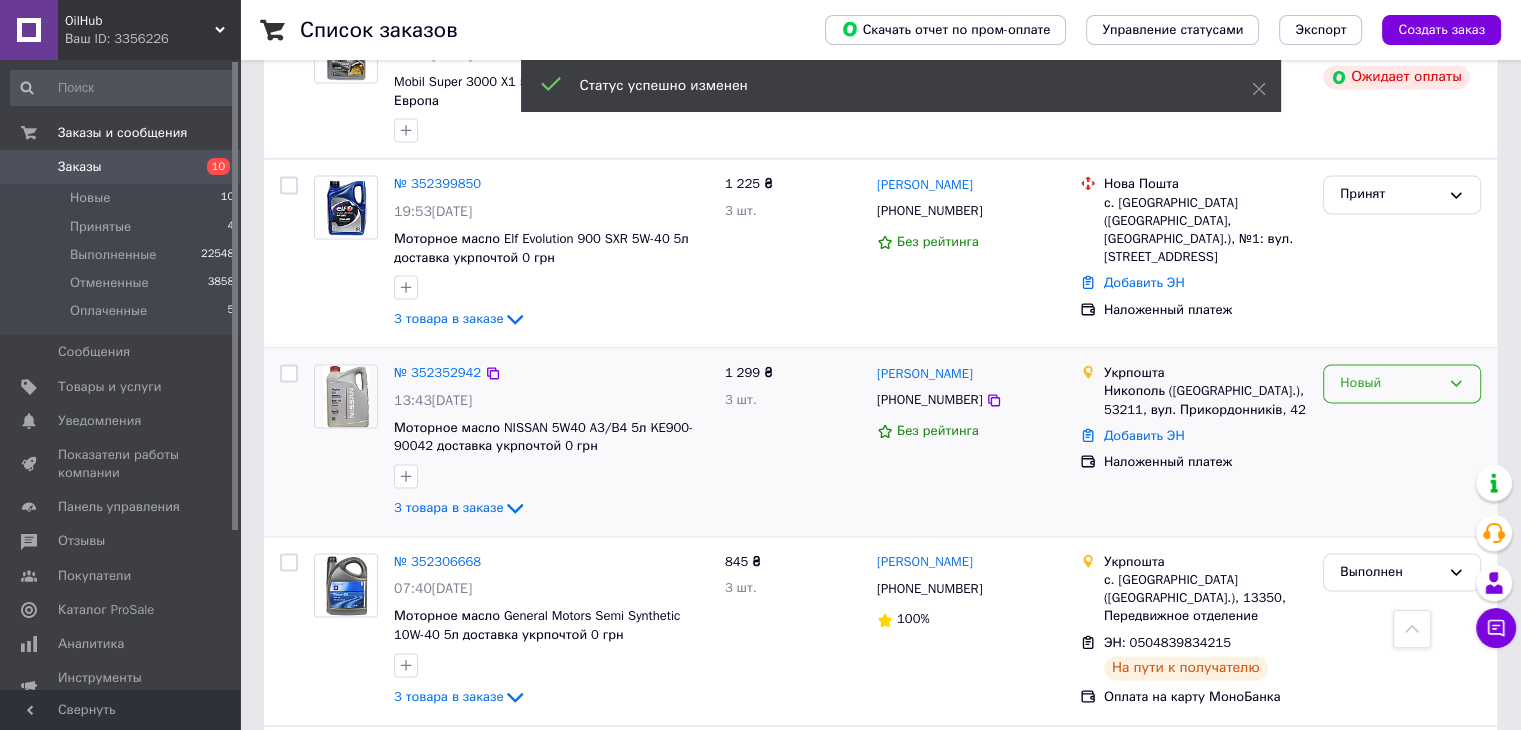 click on "Новый" at bounding box center [1390, 383] 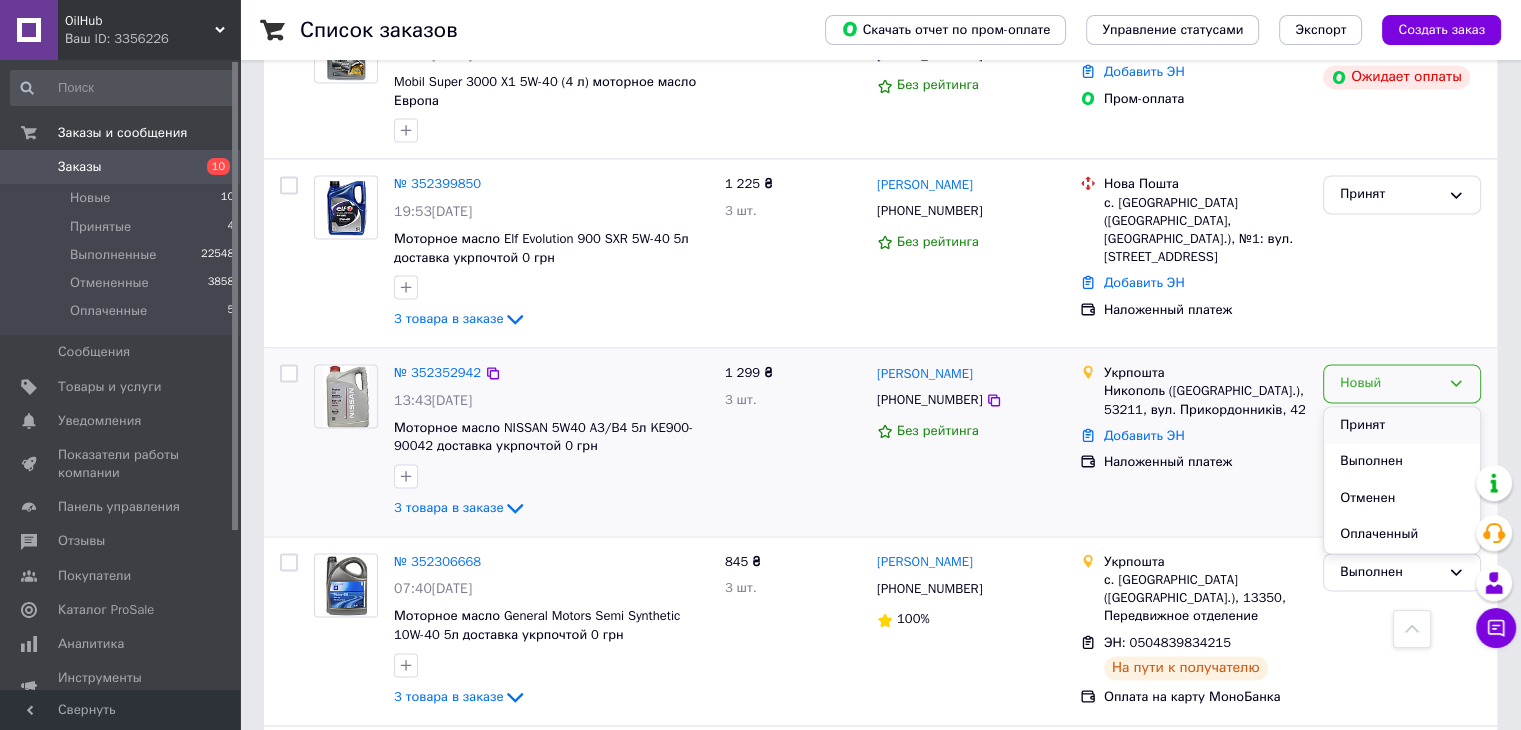 click on "Принят" at bounding box center (1402, 425) 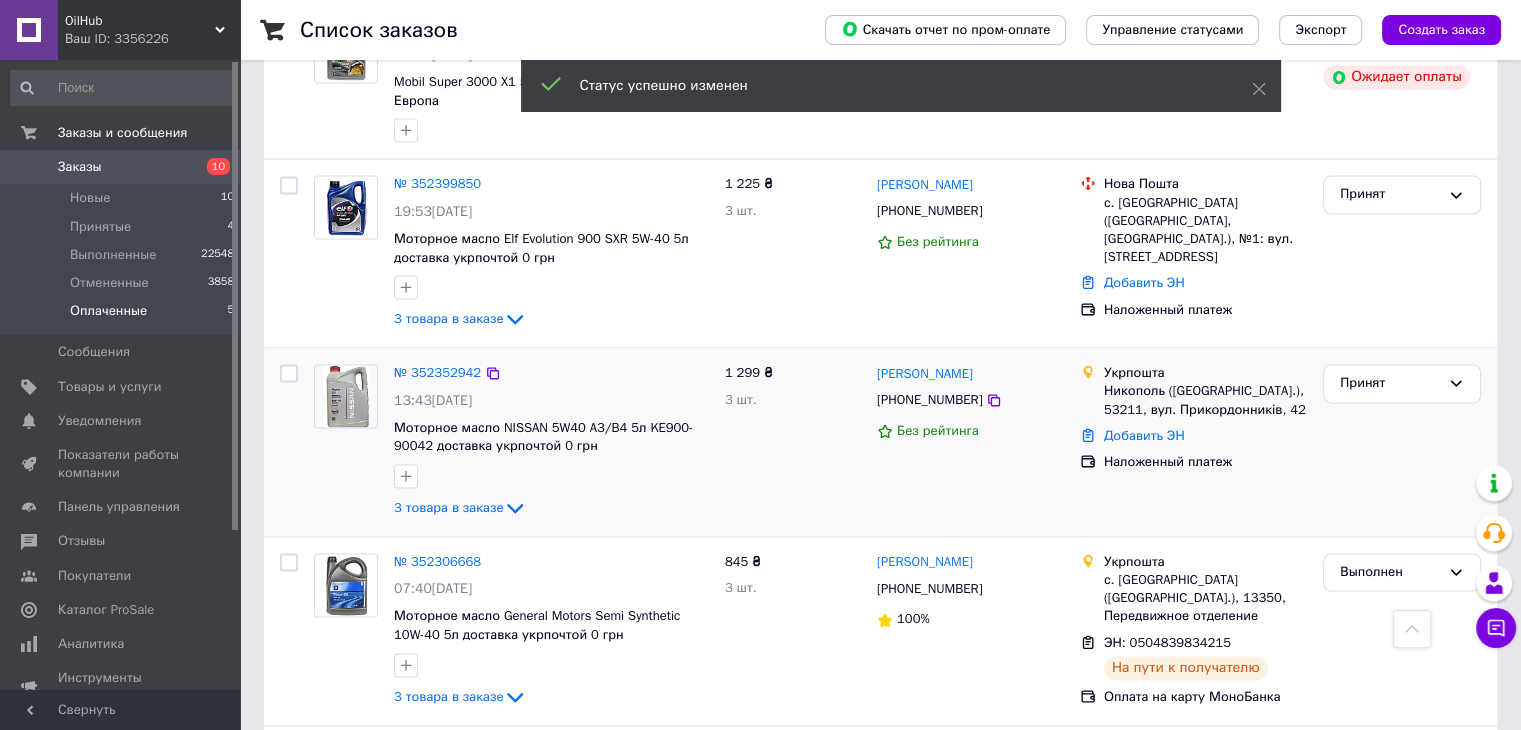 click on "Оплаченные" at bounding box center [108, 311] 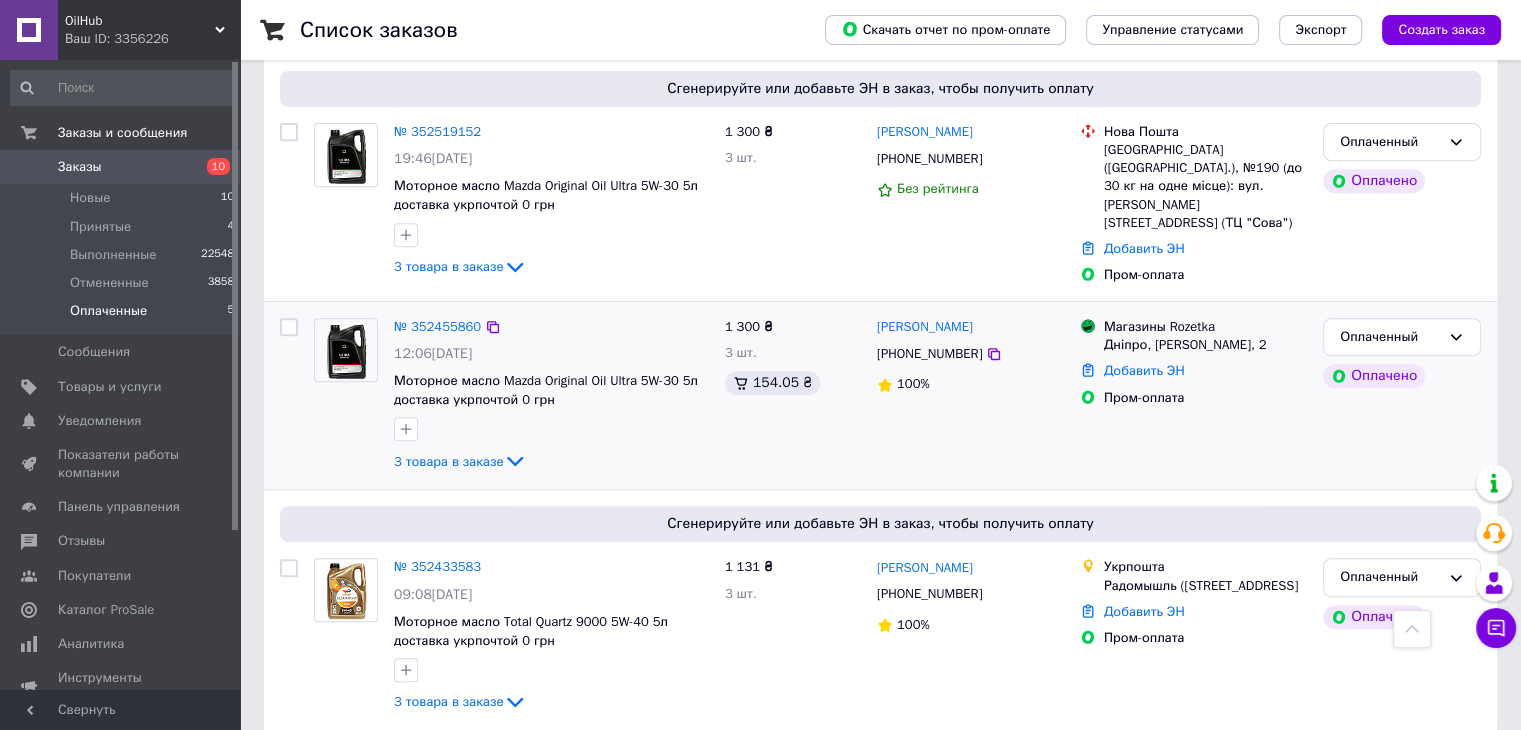 scroll, scrollTop: 832, scrollLeft: 0, axis: vertical 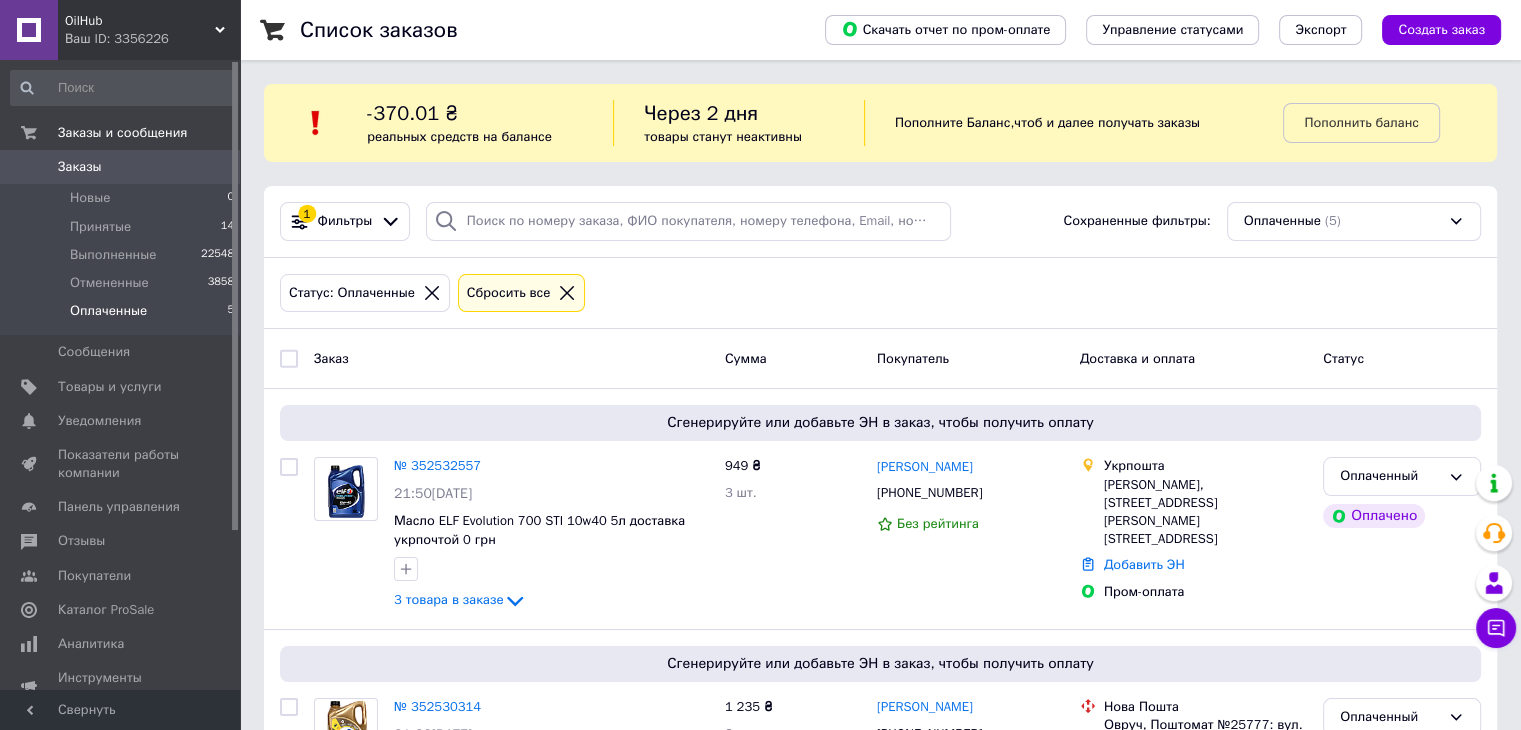 click on "Оплаченные" at bounding box center (108, 311) 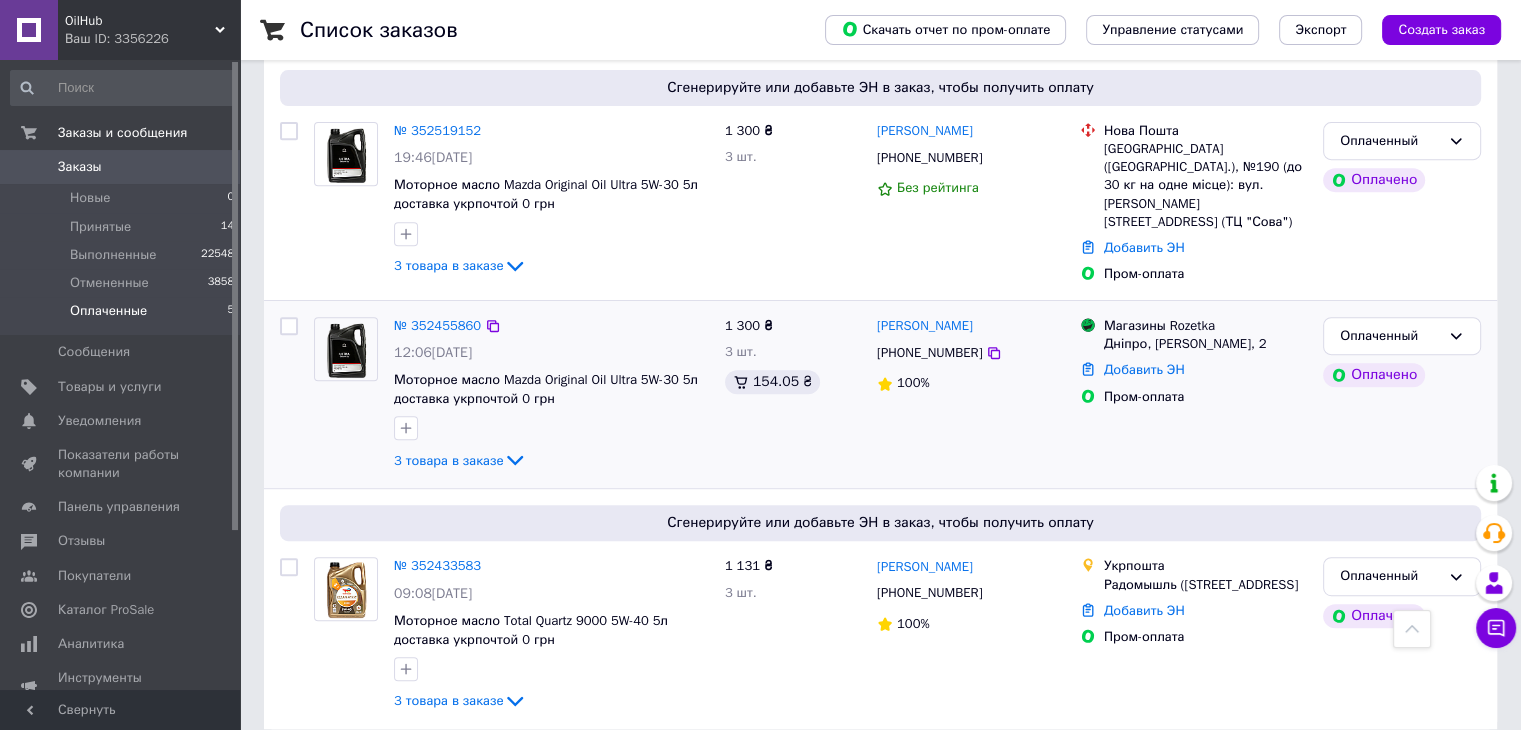 scroll, scrollTop: 832, scrollLeft: 0, axis: vertical 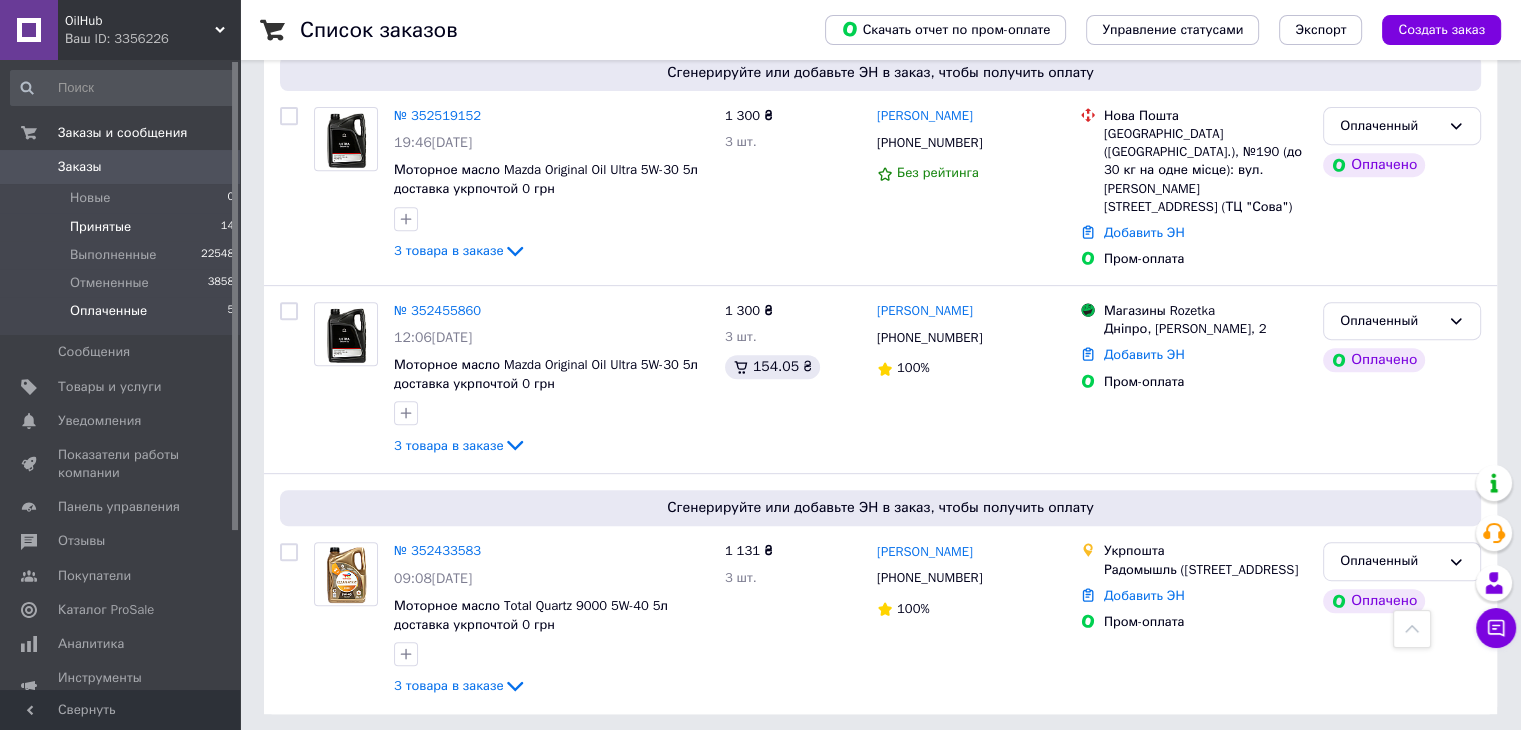 click on "Принятые" at bounding box center [100, 227] 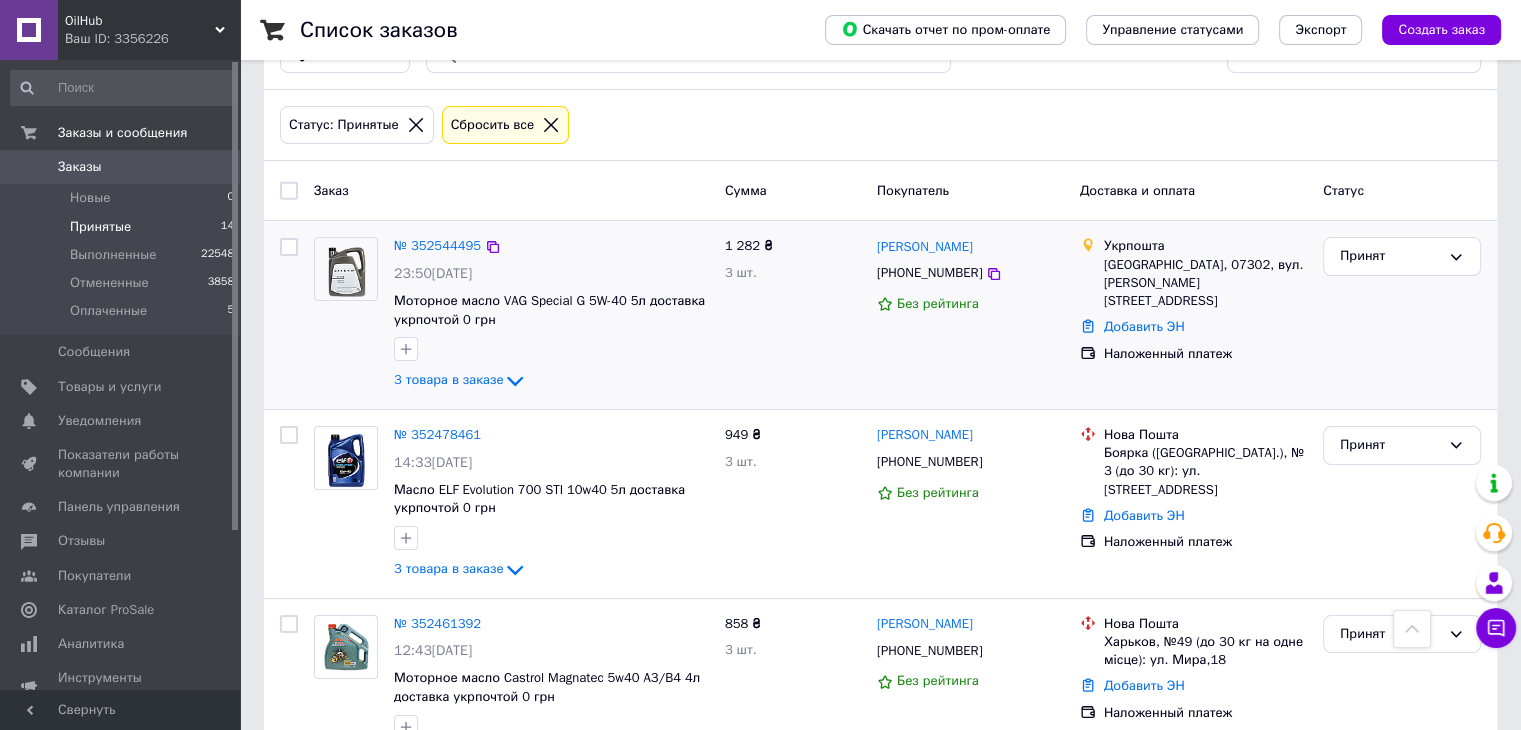 scroll, scrollTop: 0, scrollLeft: 0, axis: both 